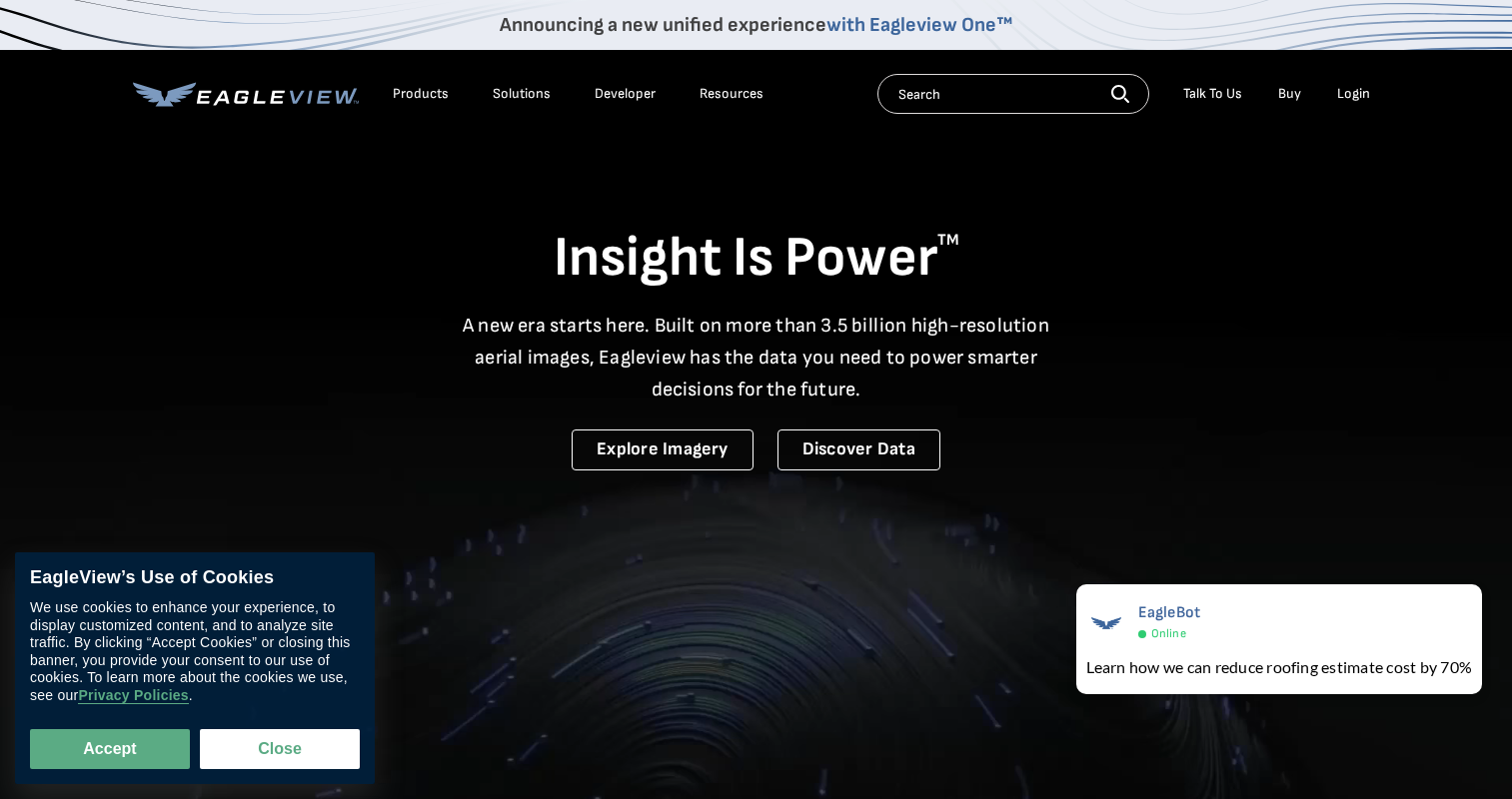 scroll, scrollTop: 0, scrollLeft: 0, axis: both 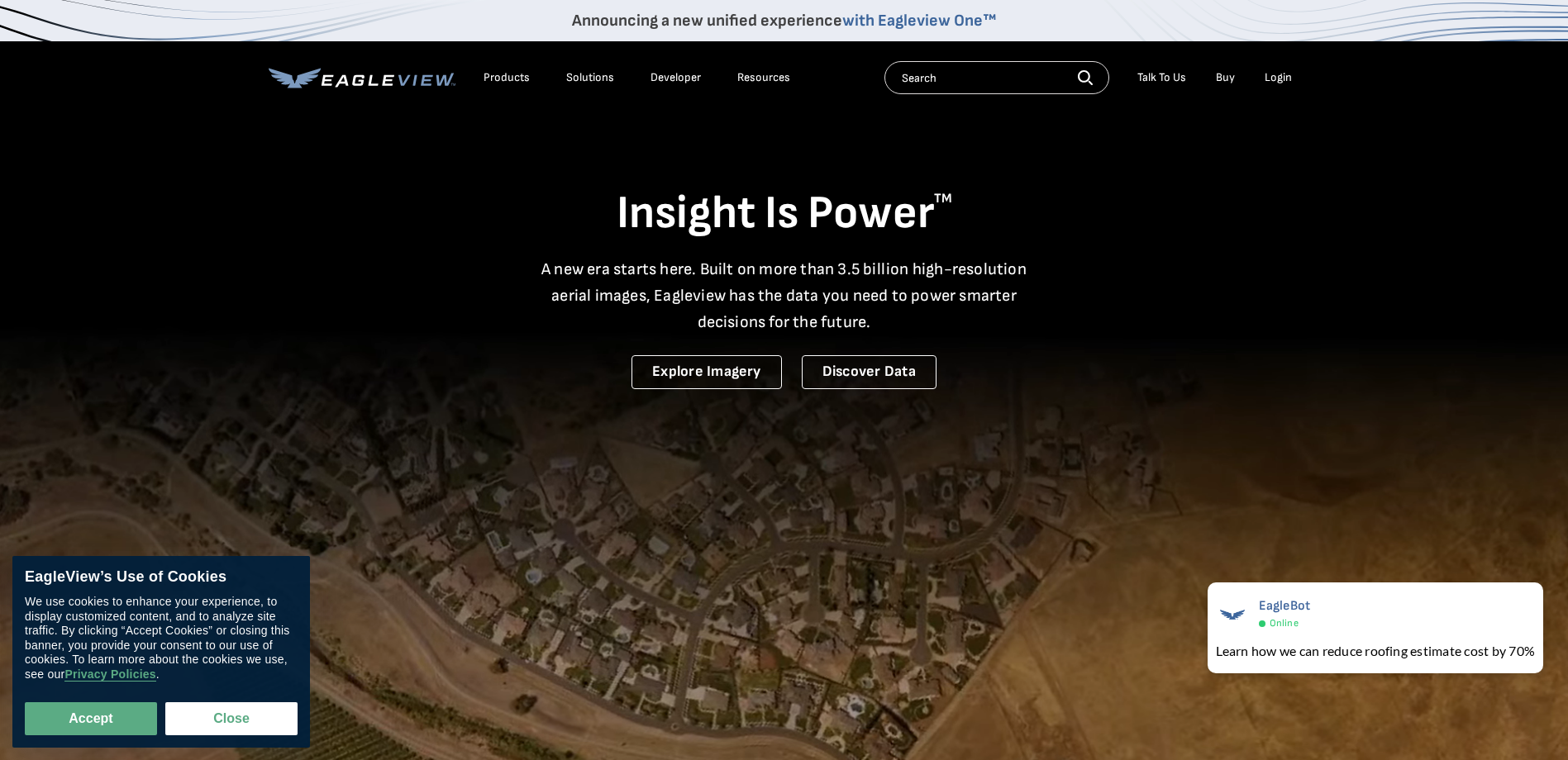 click on "Login" at bounding box center (1278, 78) 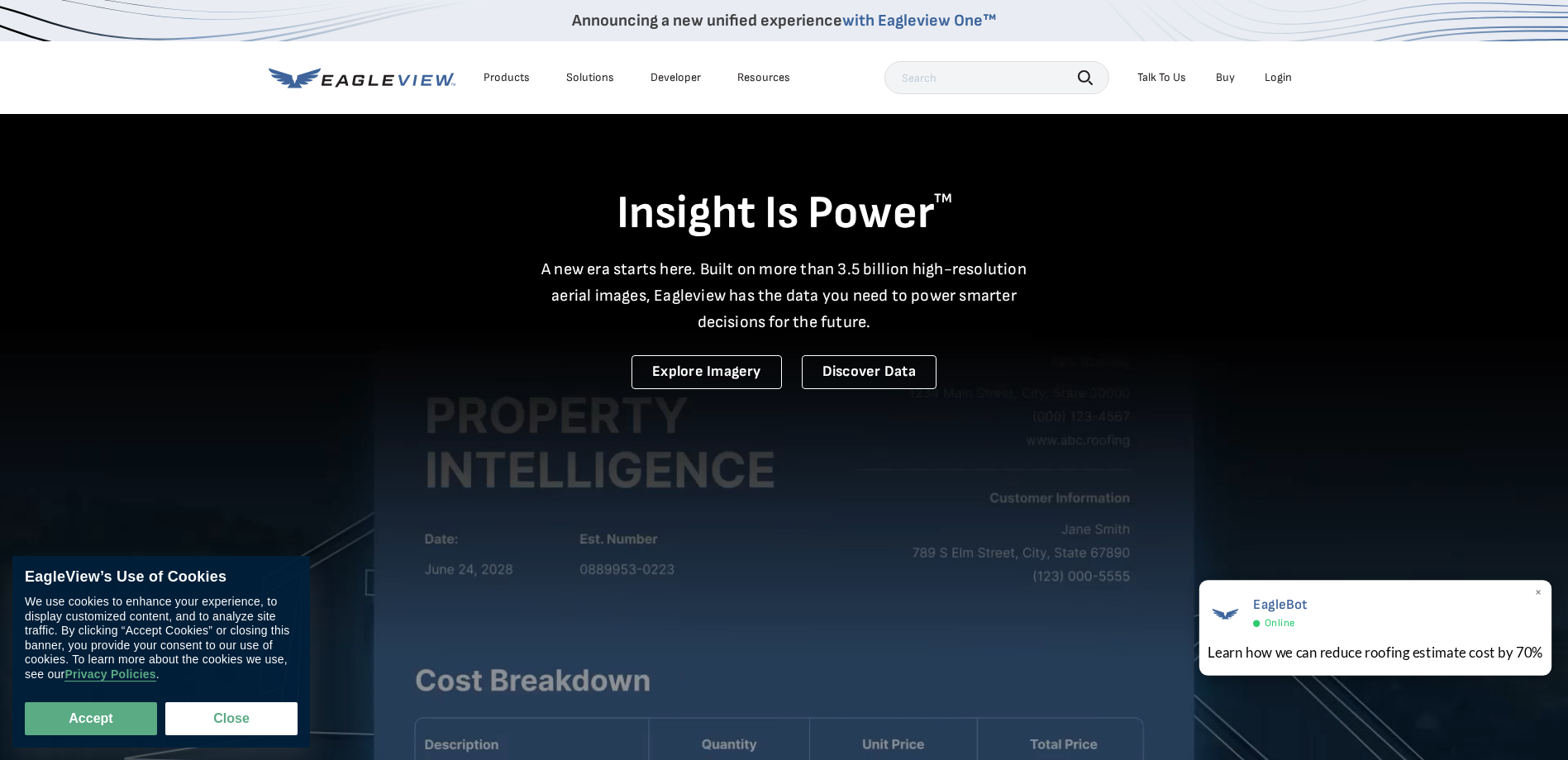 click on "Learn how we can reduce roofing estimate cost by 70%" at bounding box center (1375, 652) 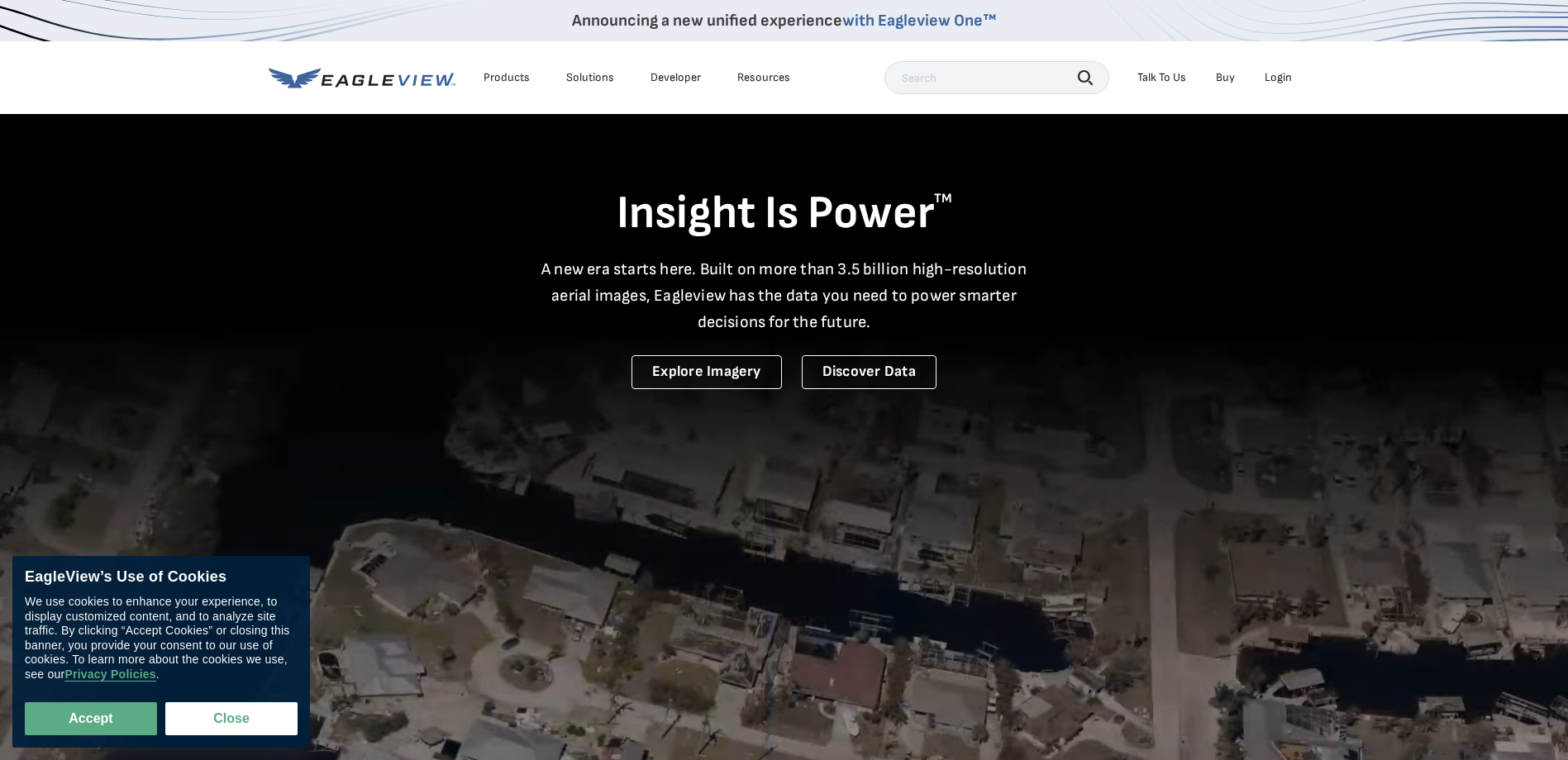 click on "Login" at bounding box center (1278, 78) 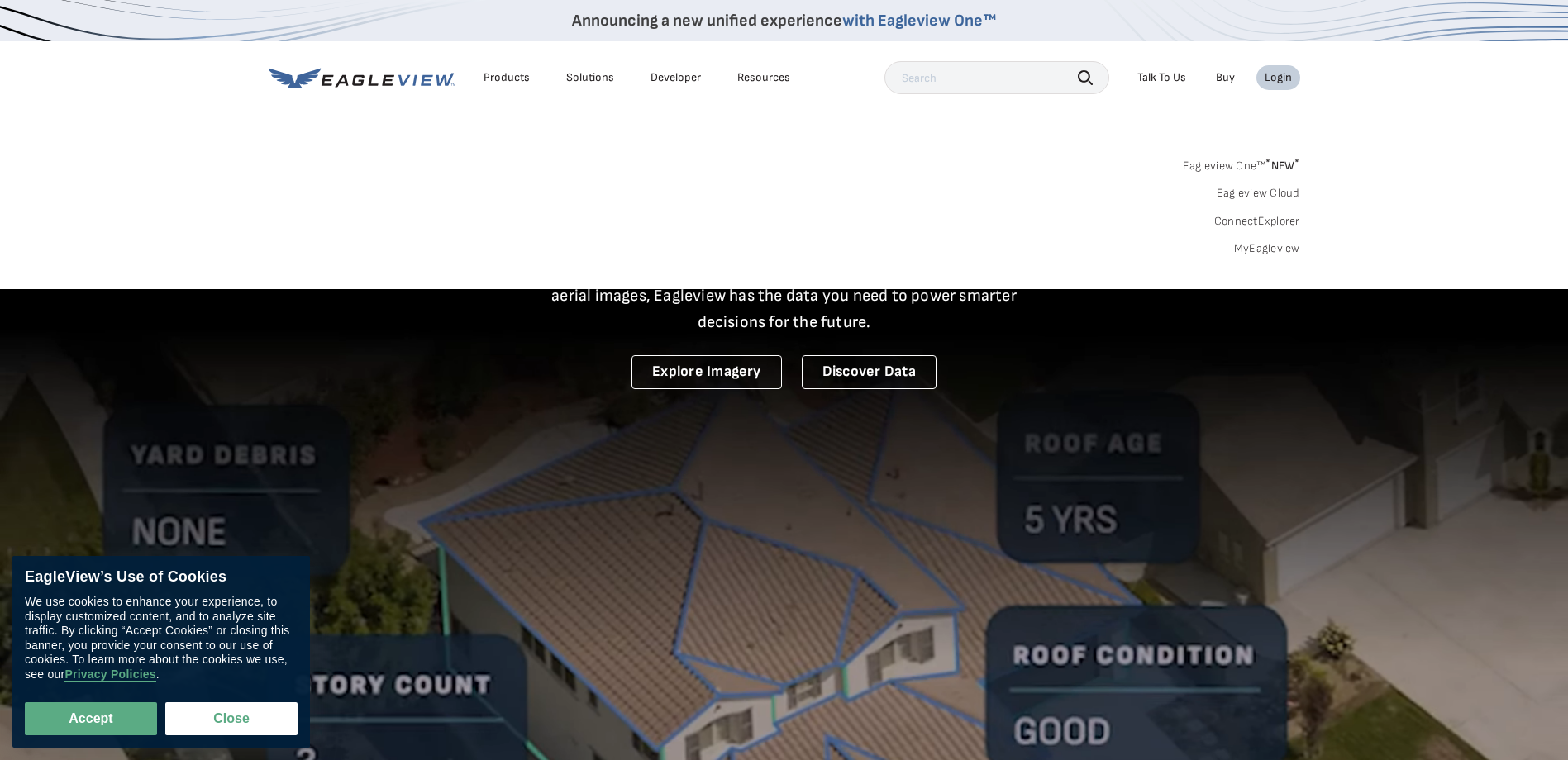click on "MyEagleview" at bounding box center (1267, 249) 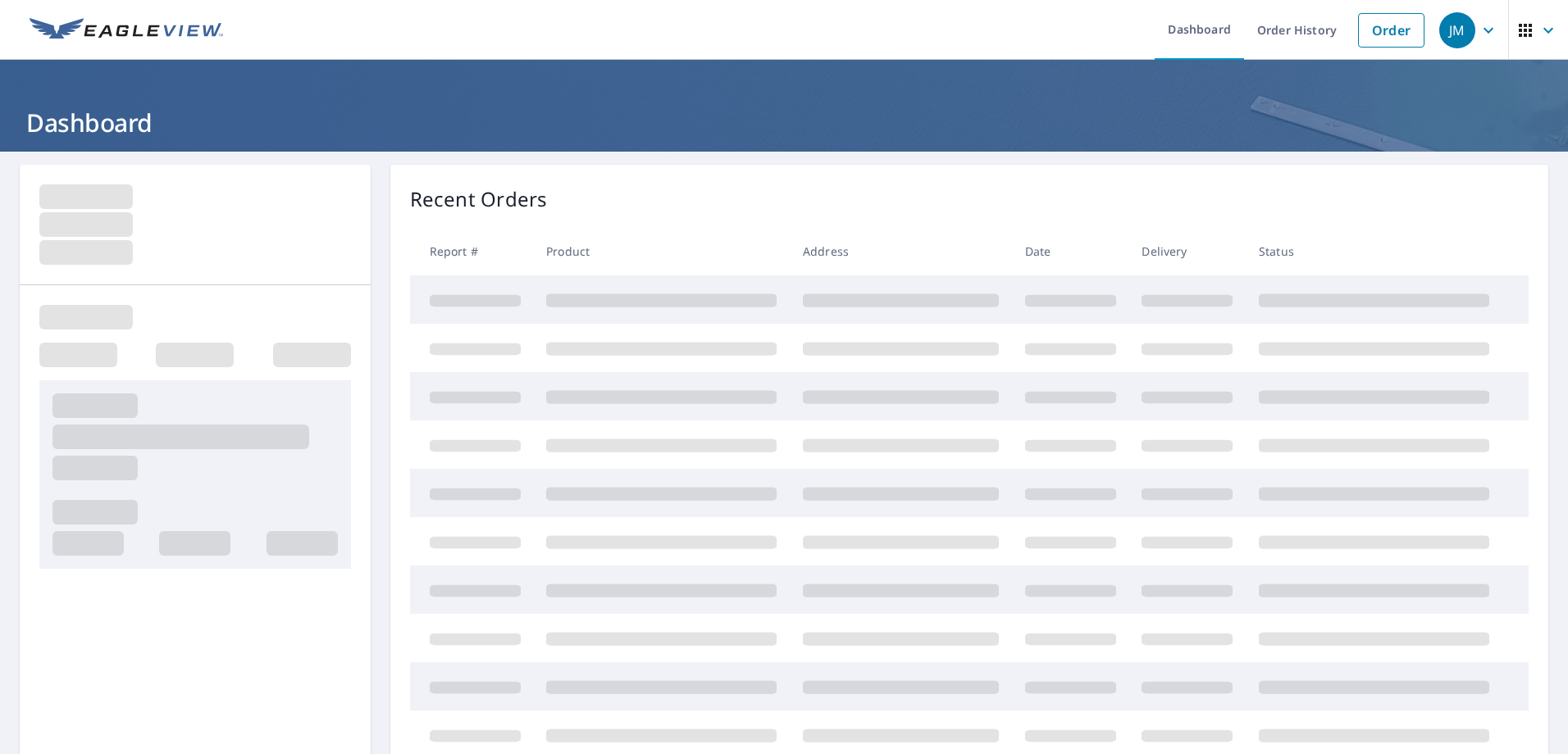 scroll, scrollTop: 0, scrollLeft: 0, axis: both 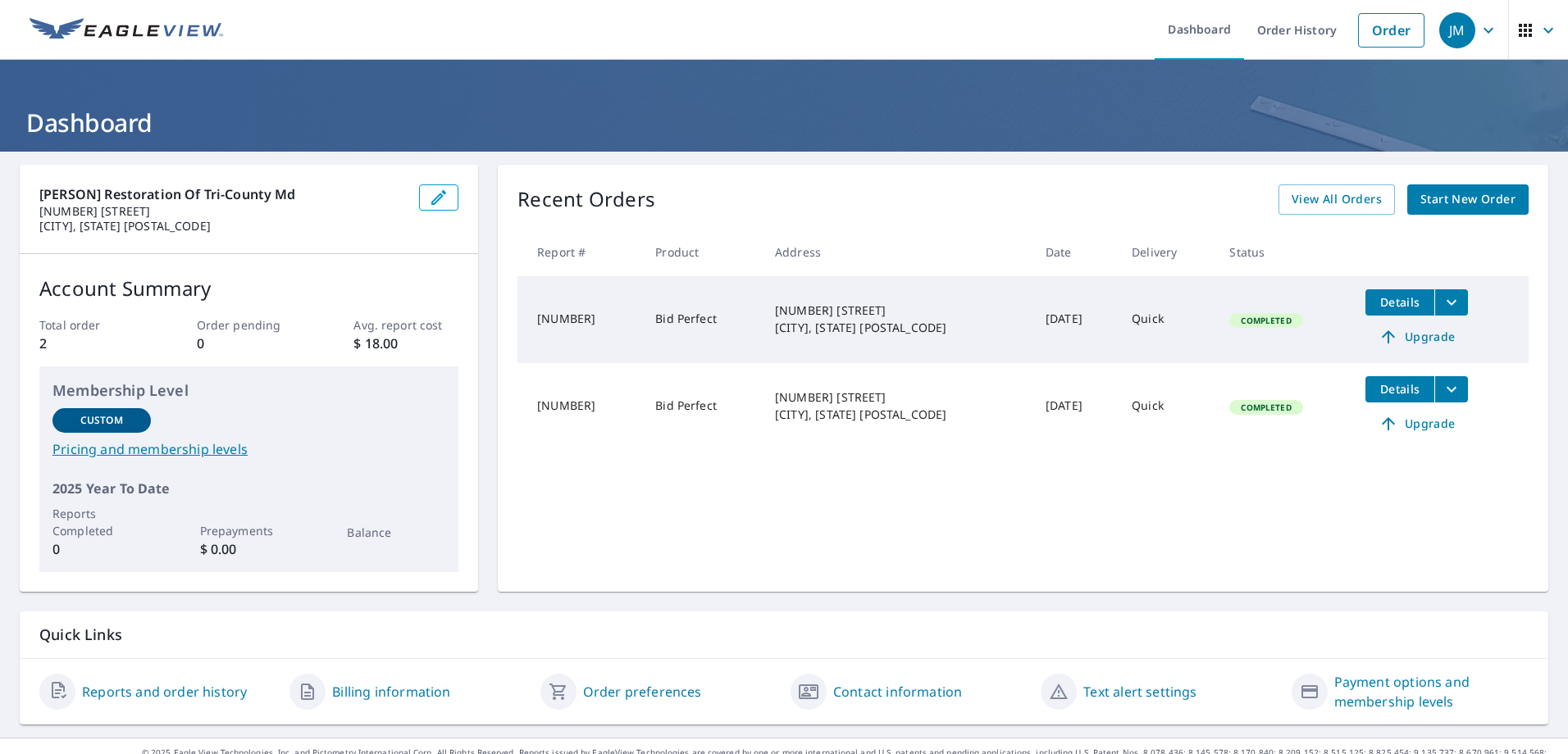 click on "Start New Order" at bounding box center (1468, 199) 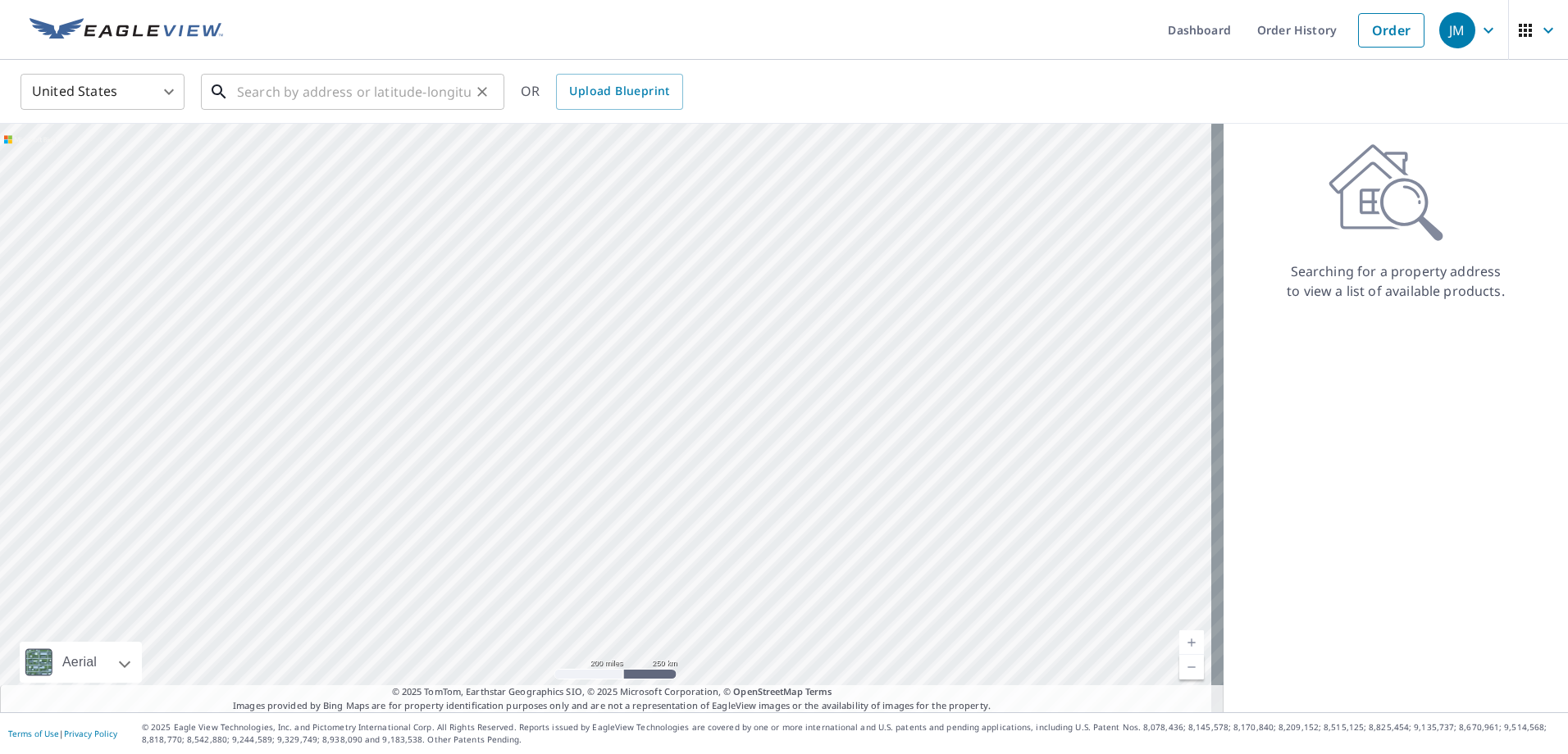 click at bounding box center (353, 92) 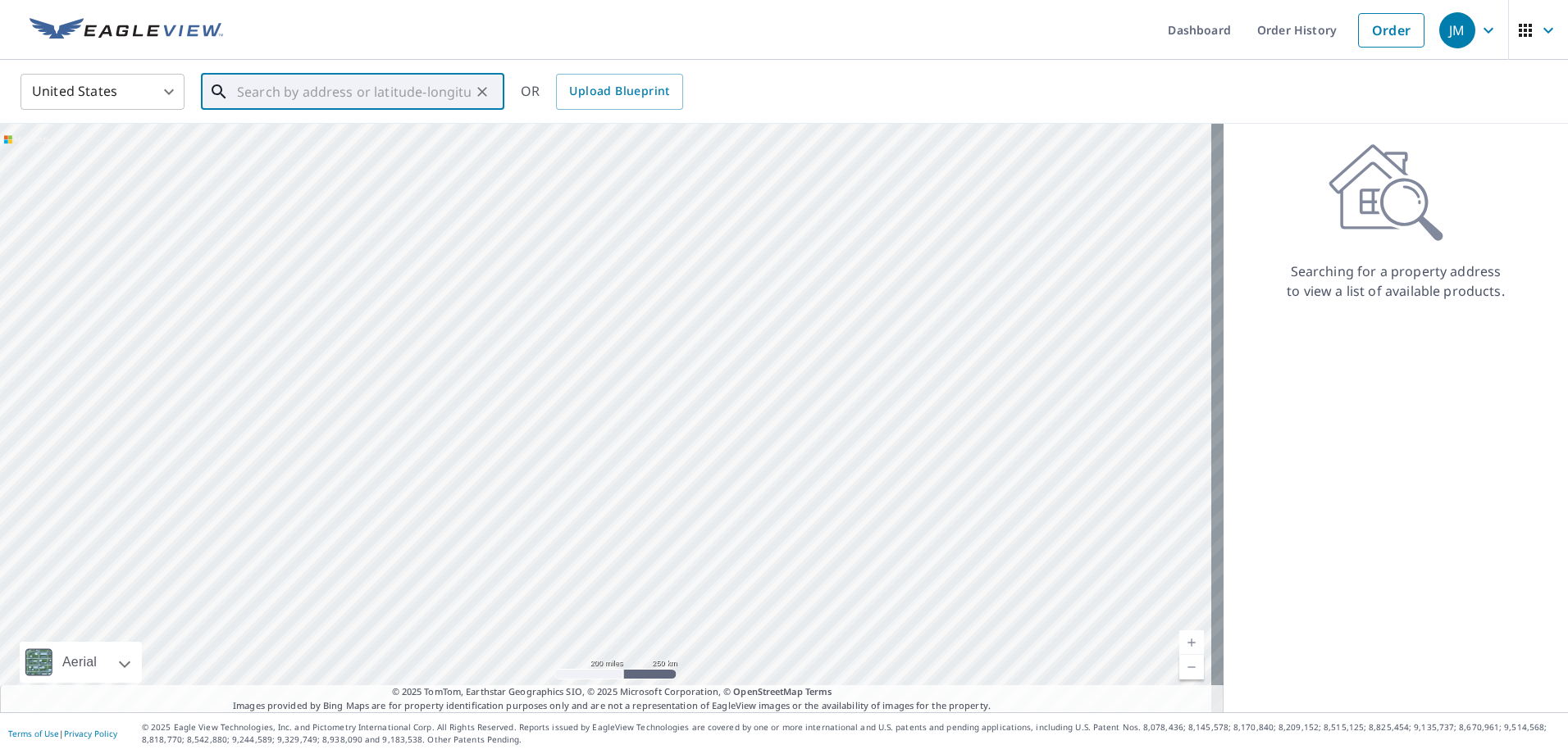 paste on "514 N. Solomons Island Road Prince Frederick , MD" 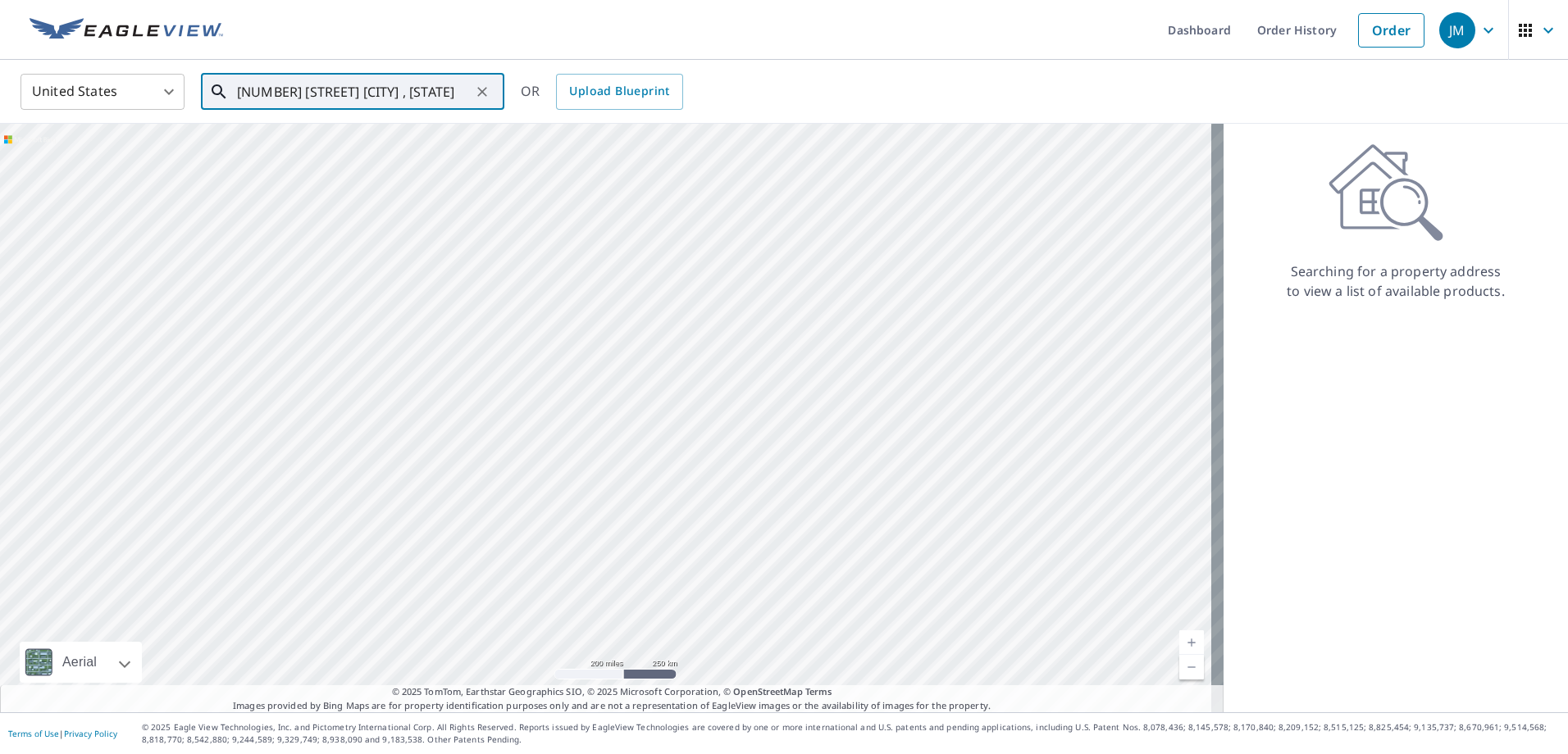scroll, scrollTop: 0, scrollLeft: 89, axis: horizontal 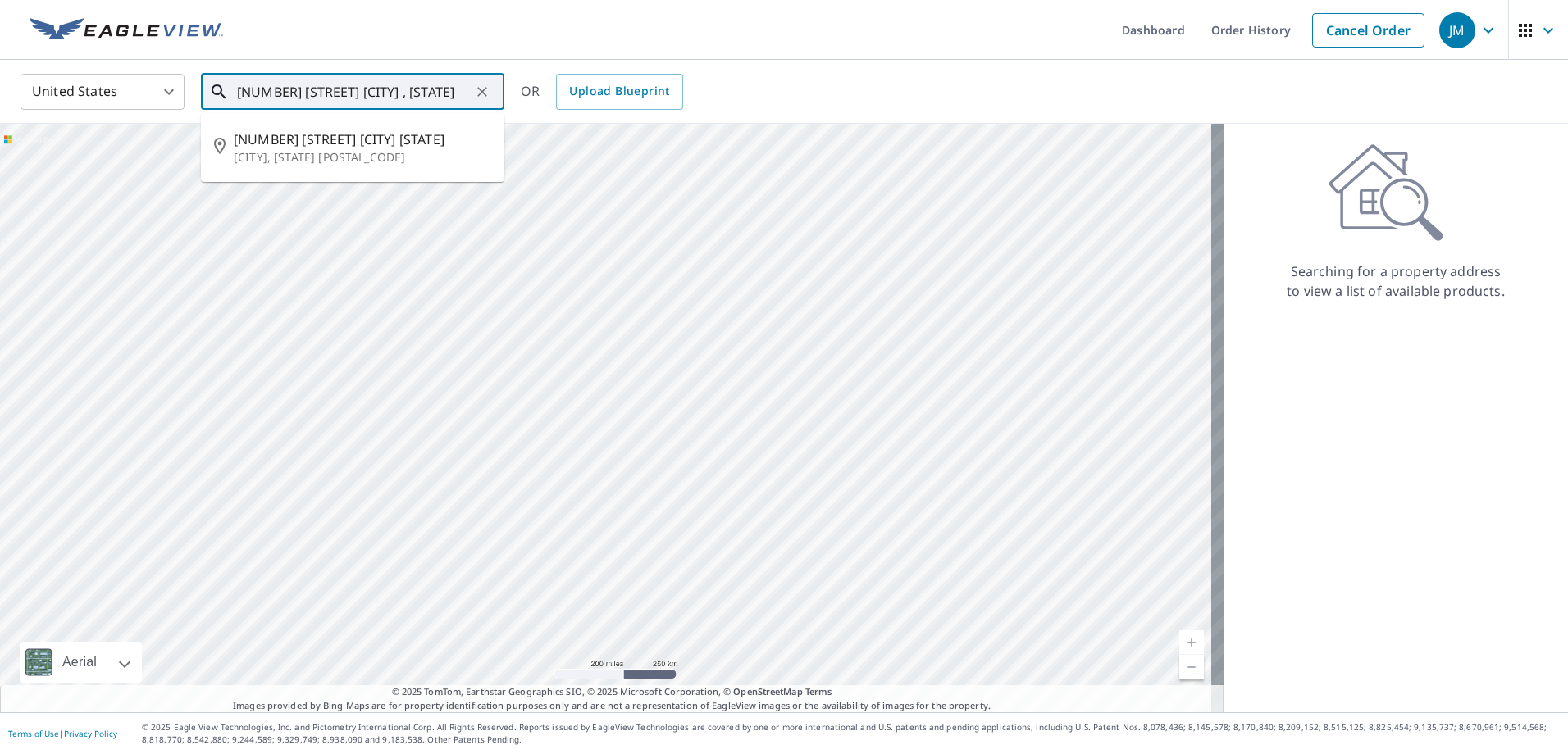 type on "514 N. Solomons Island Road Prince Frederick , MD" 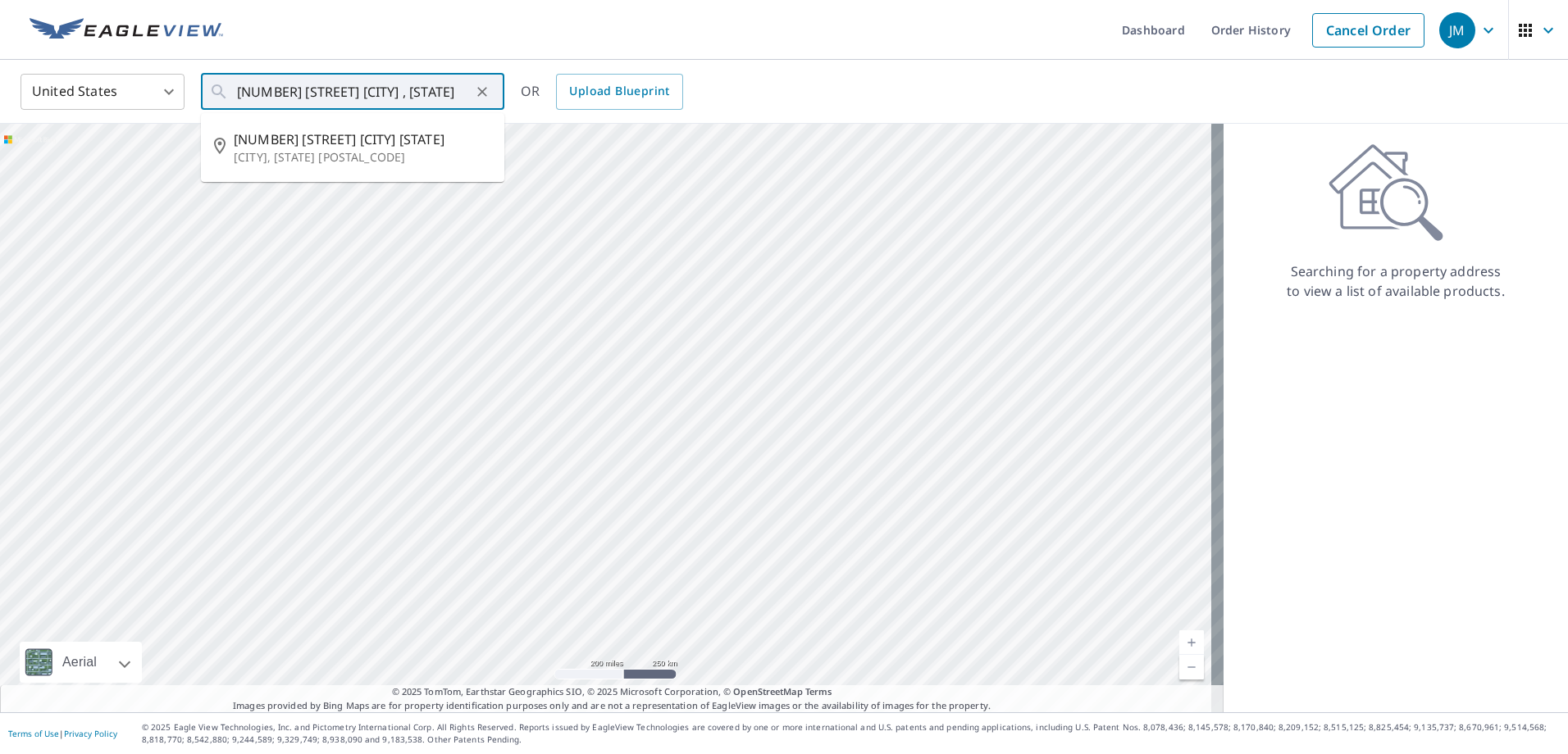 scroll, scrollTop: 0, scrollLeft: 0, axis: both 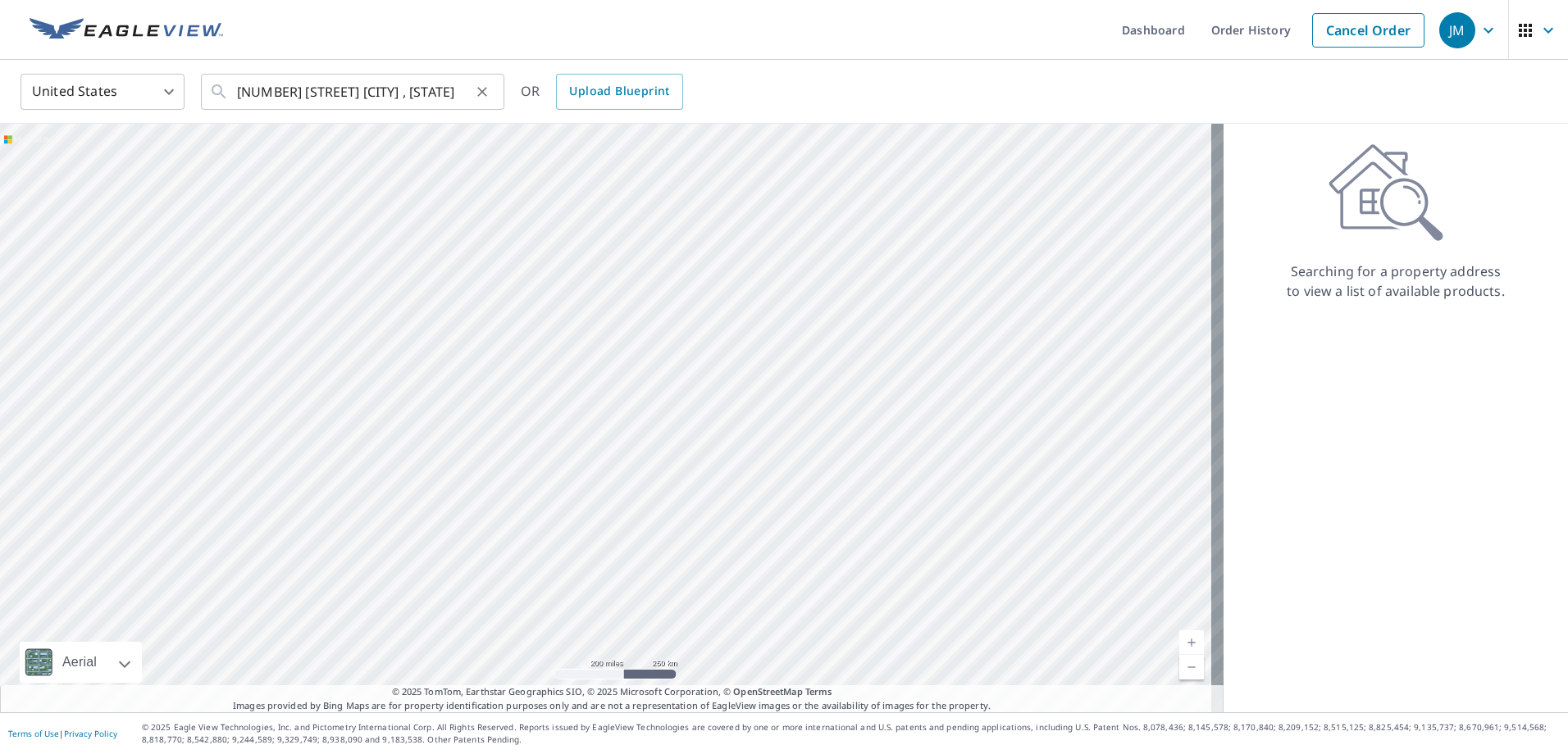 click on "514 N. Solomons Island Road Prince Frederick , MD ​" at bounding box center (353, 92) 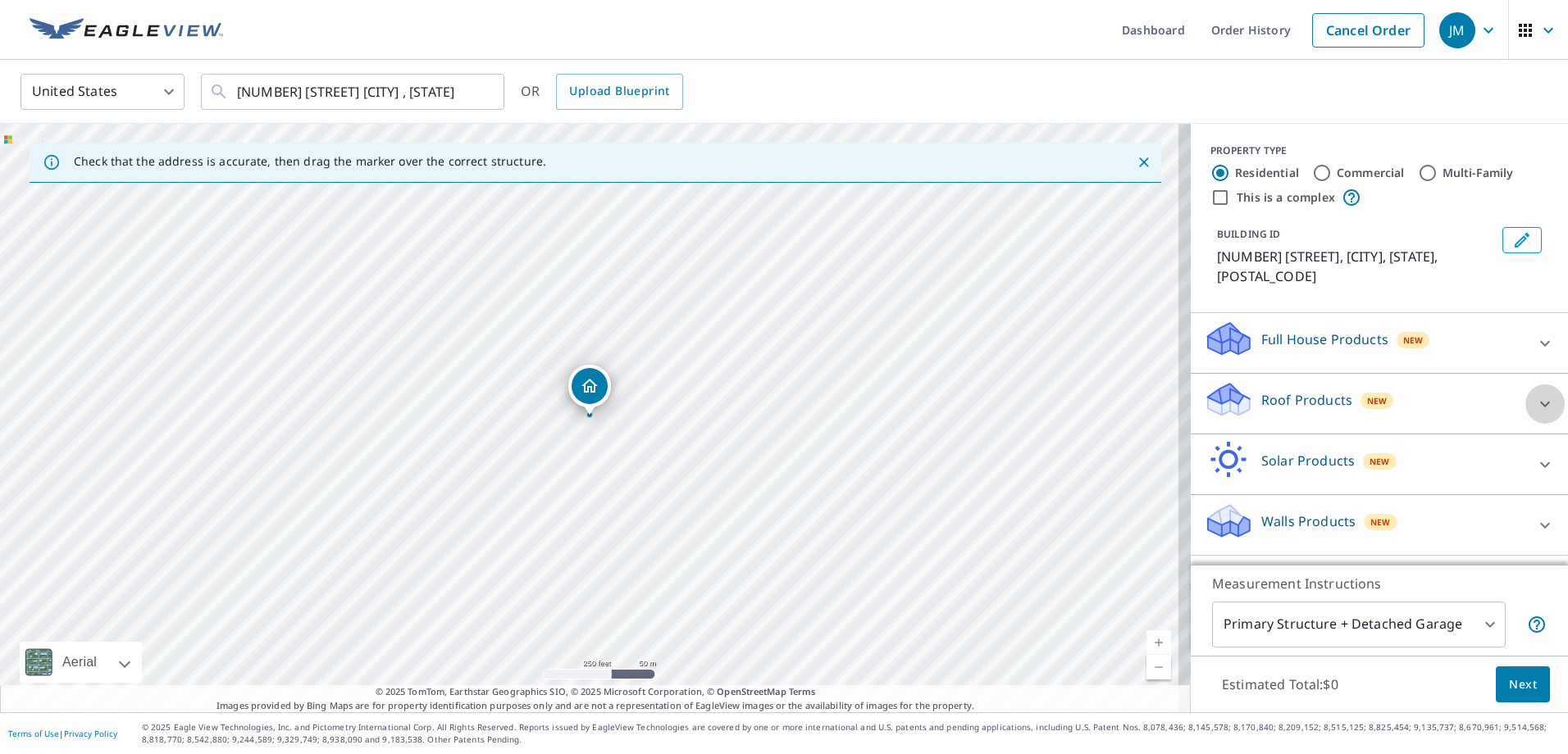 click 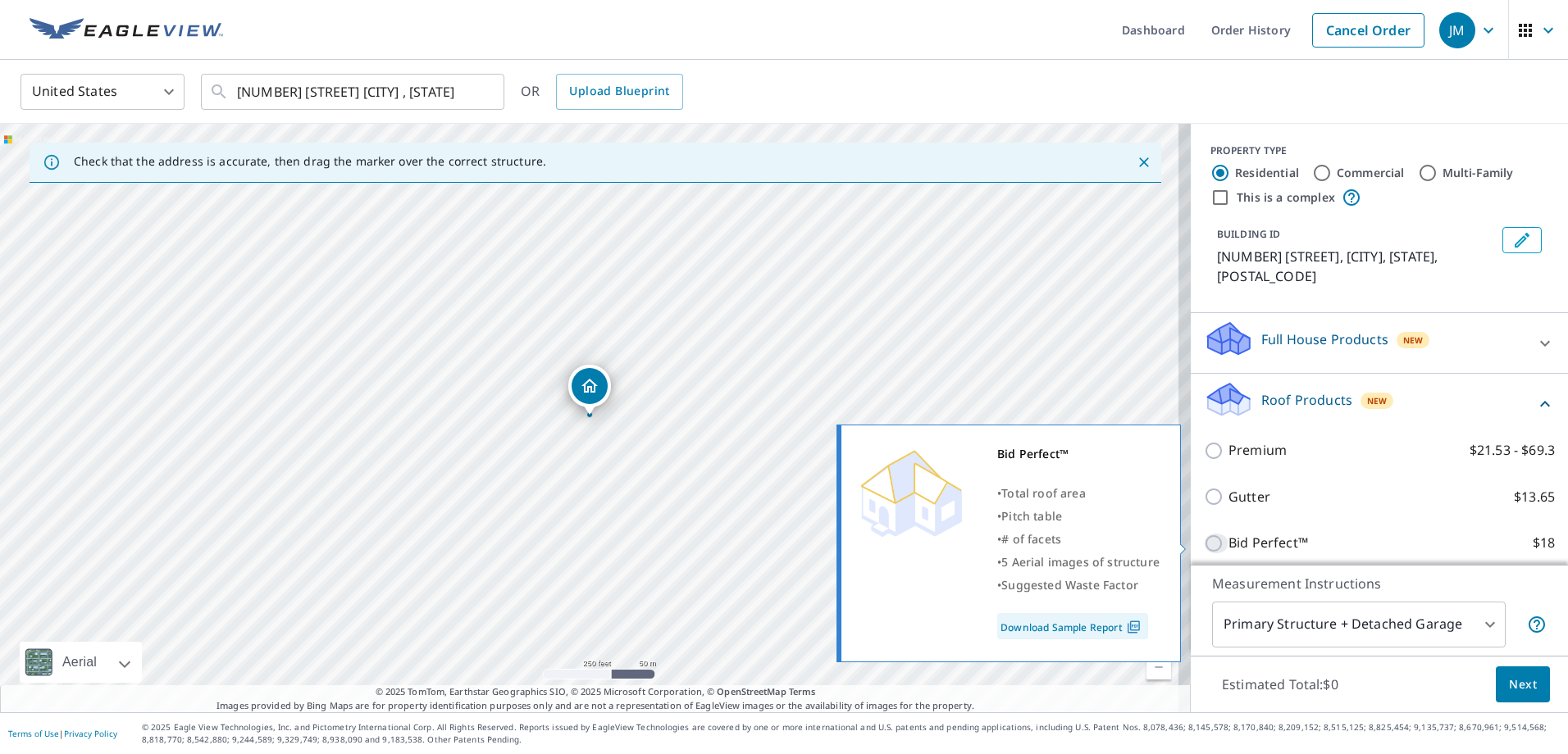click on "Bid Perfect™ $18" at bounding box center [1216, 543] 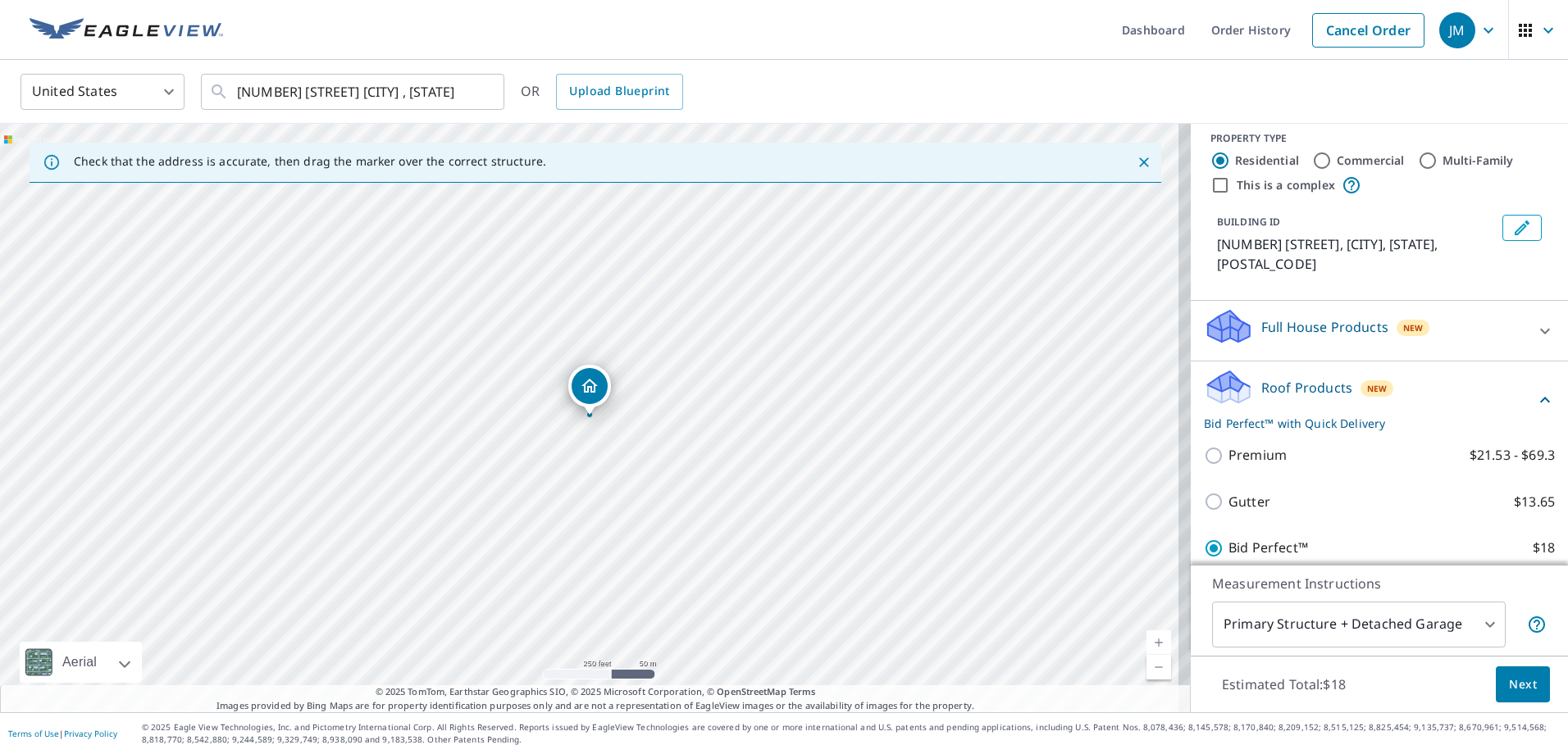 scroll, scrollTop: 0, scrollLeft: 0, axis: both 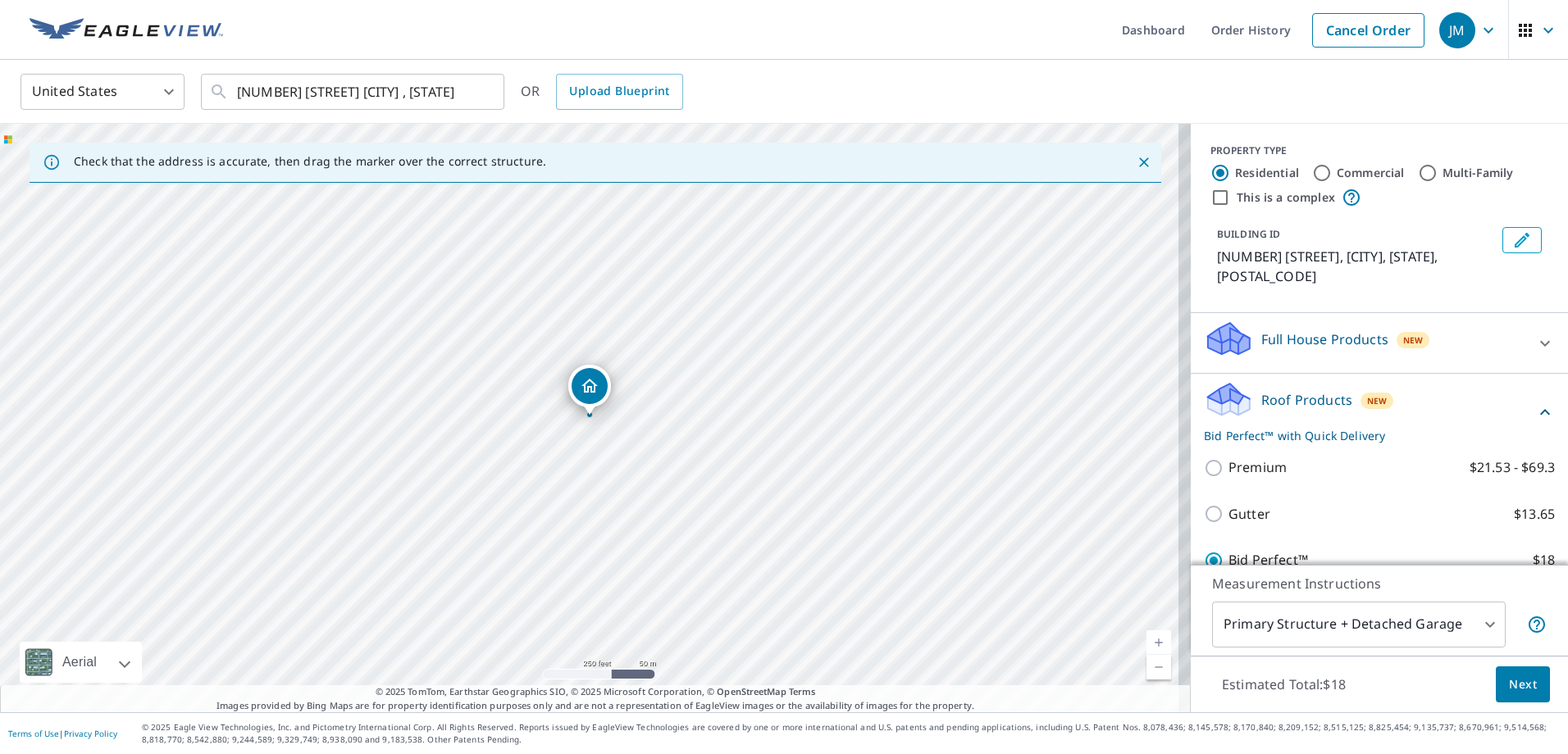 click on "Commercial" at bounding box center (1322, 173) 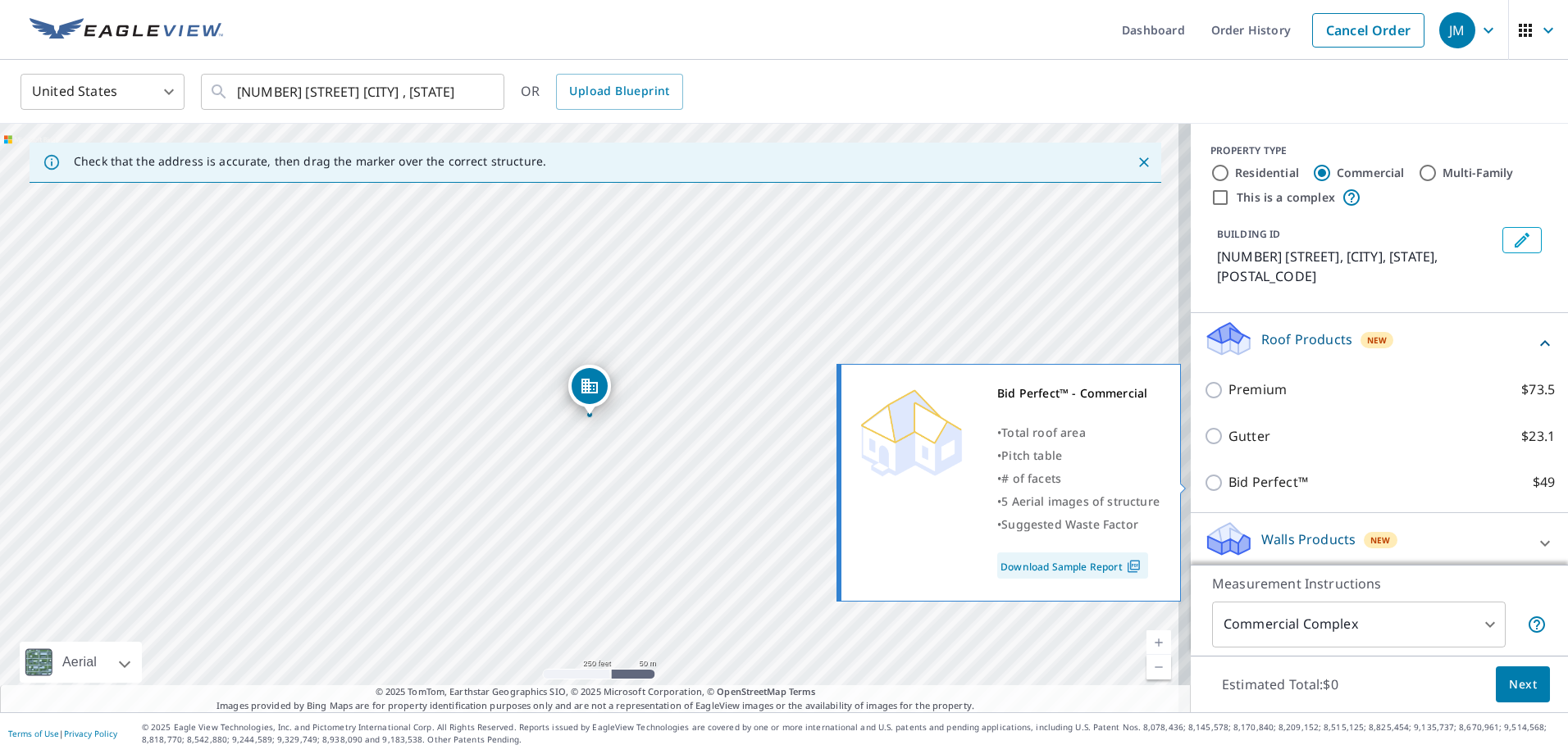 click on "Bid Perfect™ $49" at bounding box center [1216, 483] 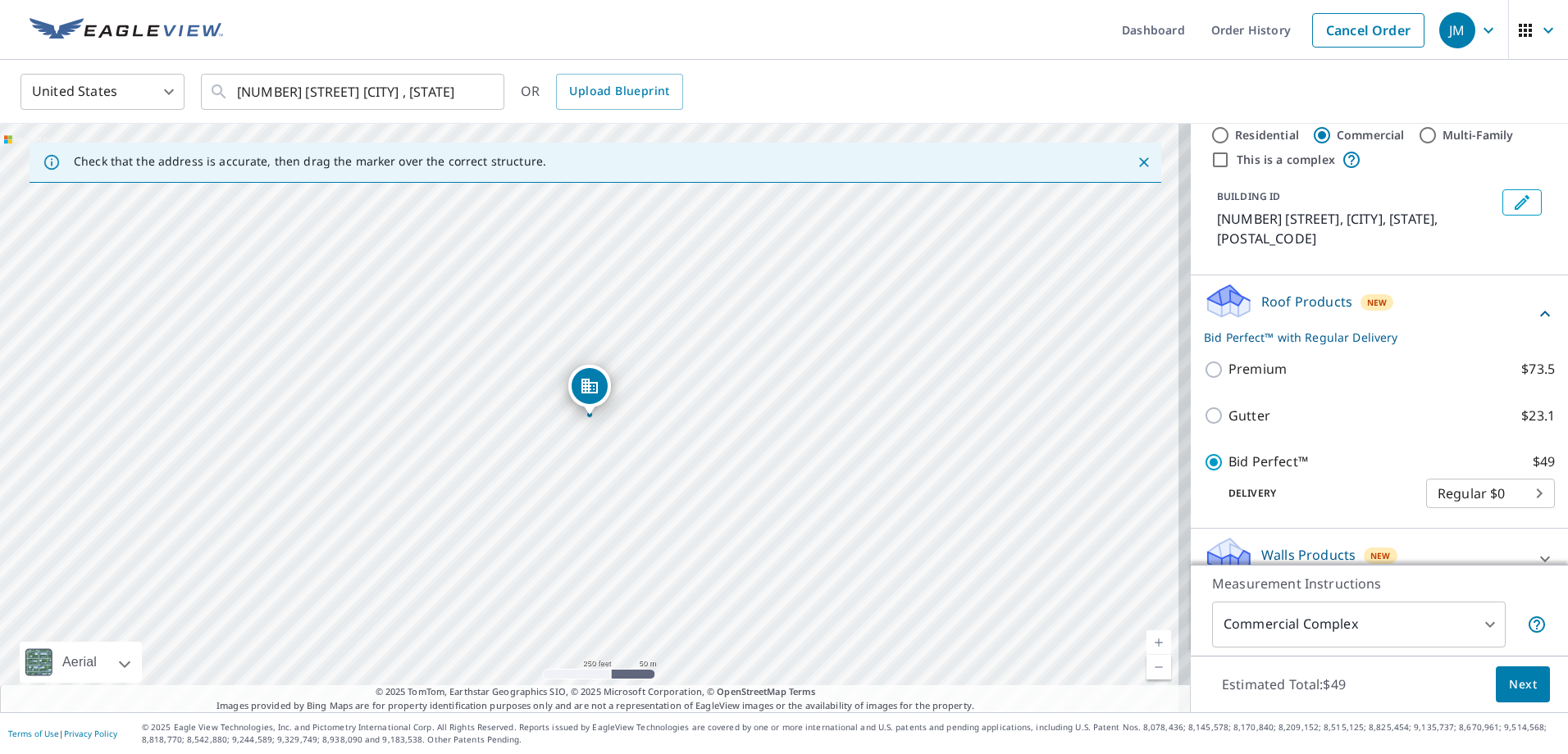 scroll, scrollTop: 62, scrollLeft: 0, axis: vertical 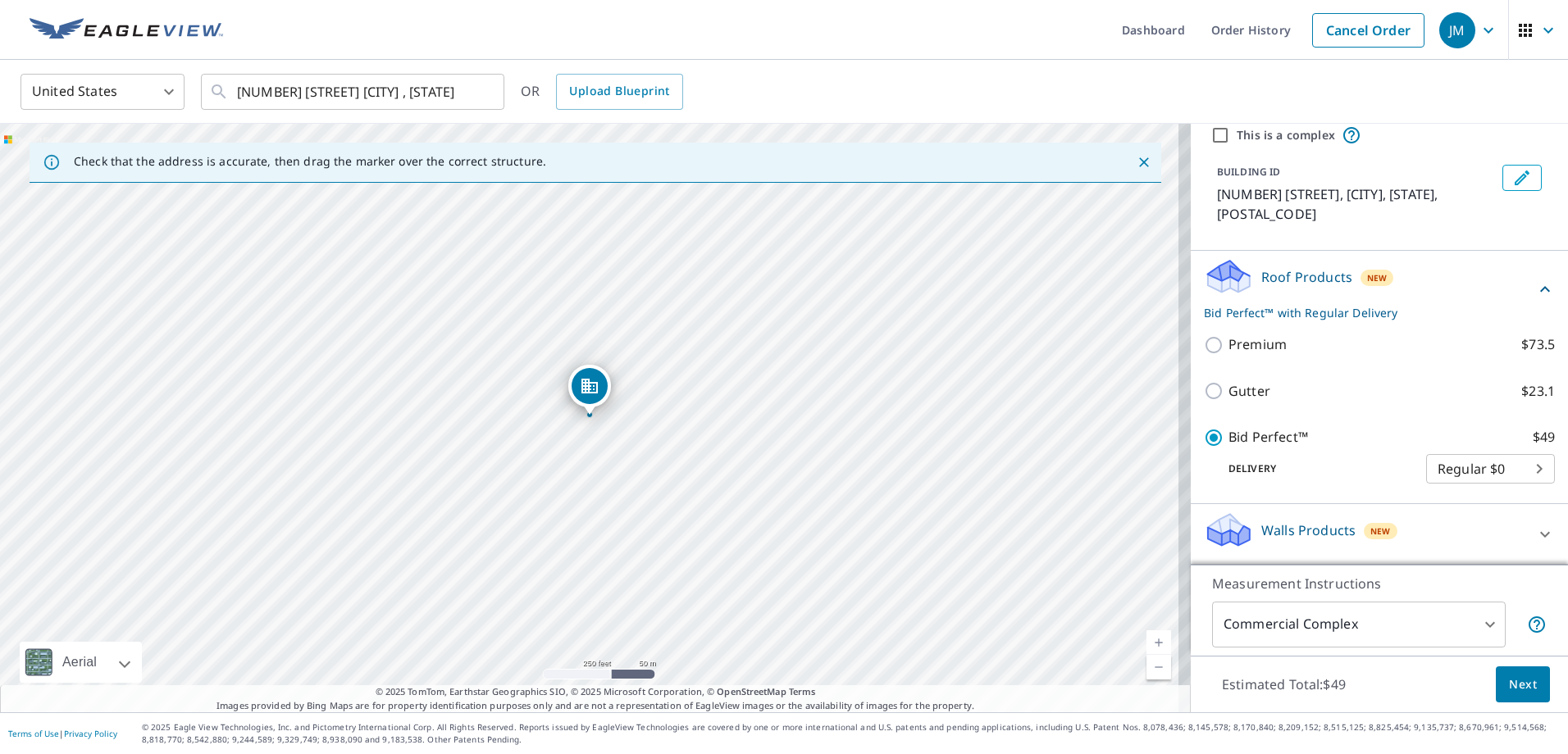 click on "Next" at bounding box center [1523, 684] 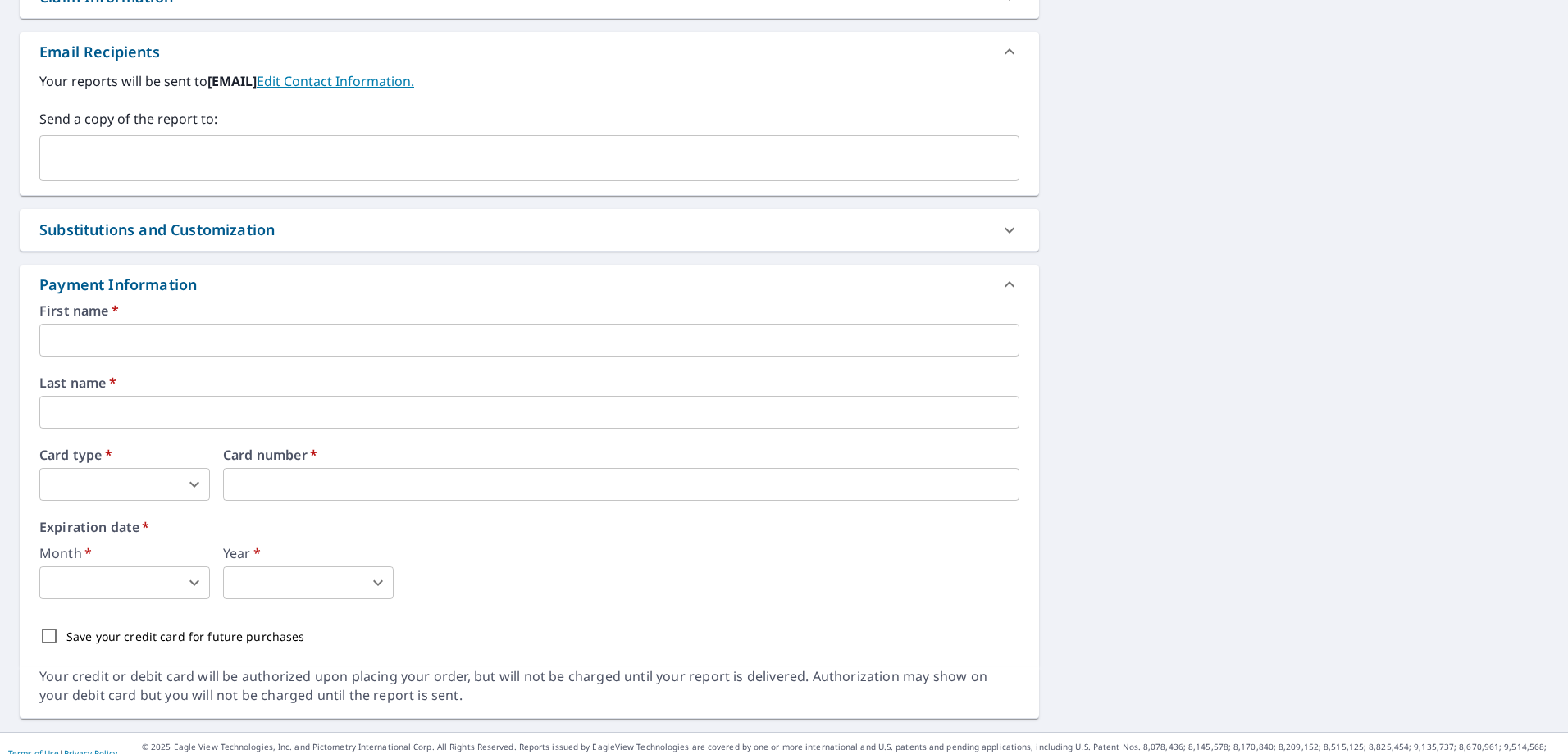 scroll, scrollTop: 638, scrollLeft: 0, axis: vertical 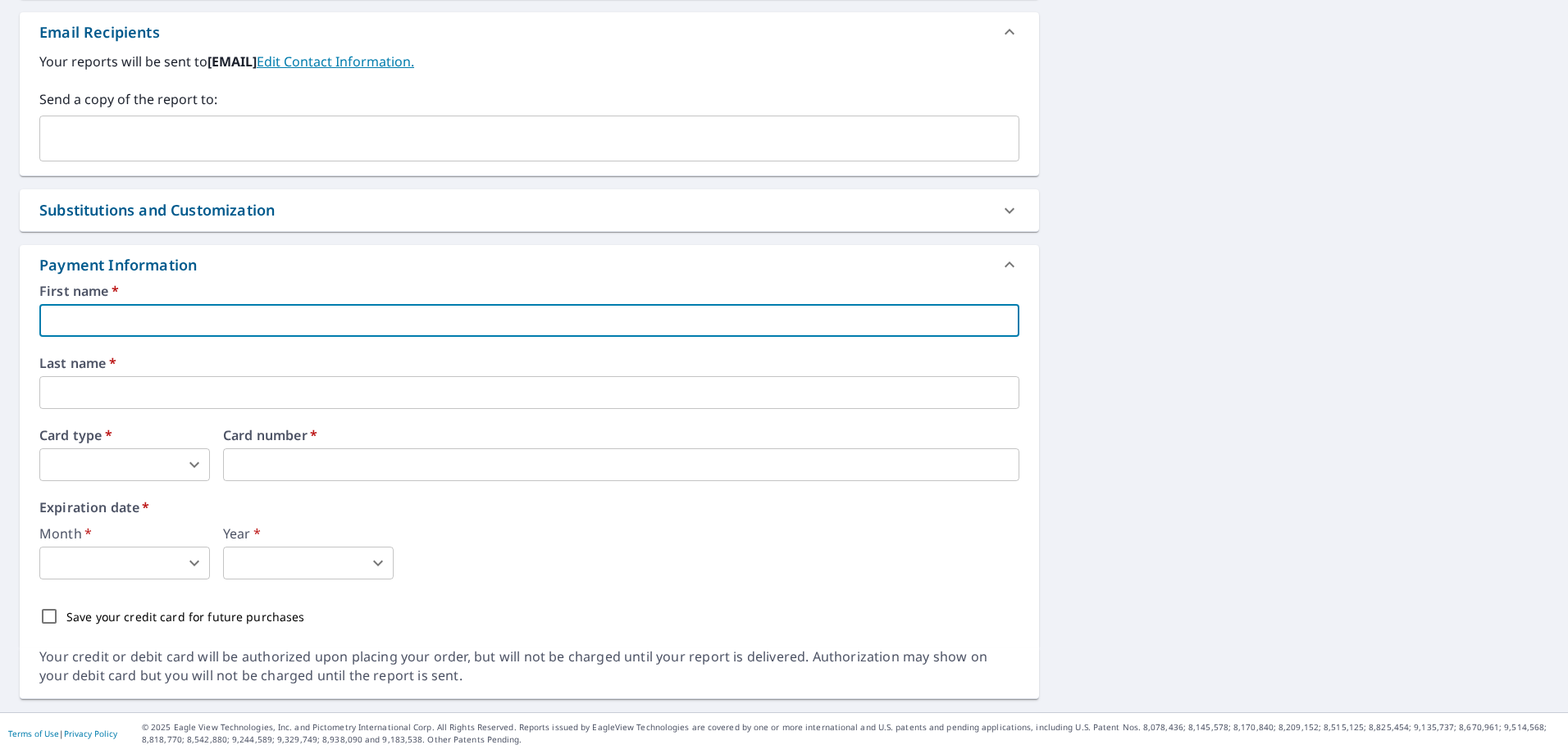 click at bounding box center [529, 320] 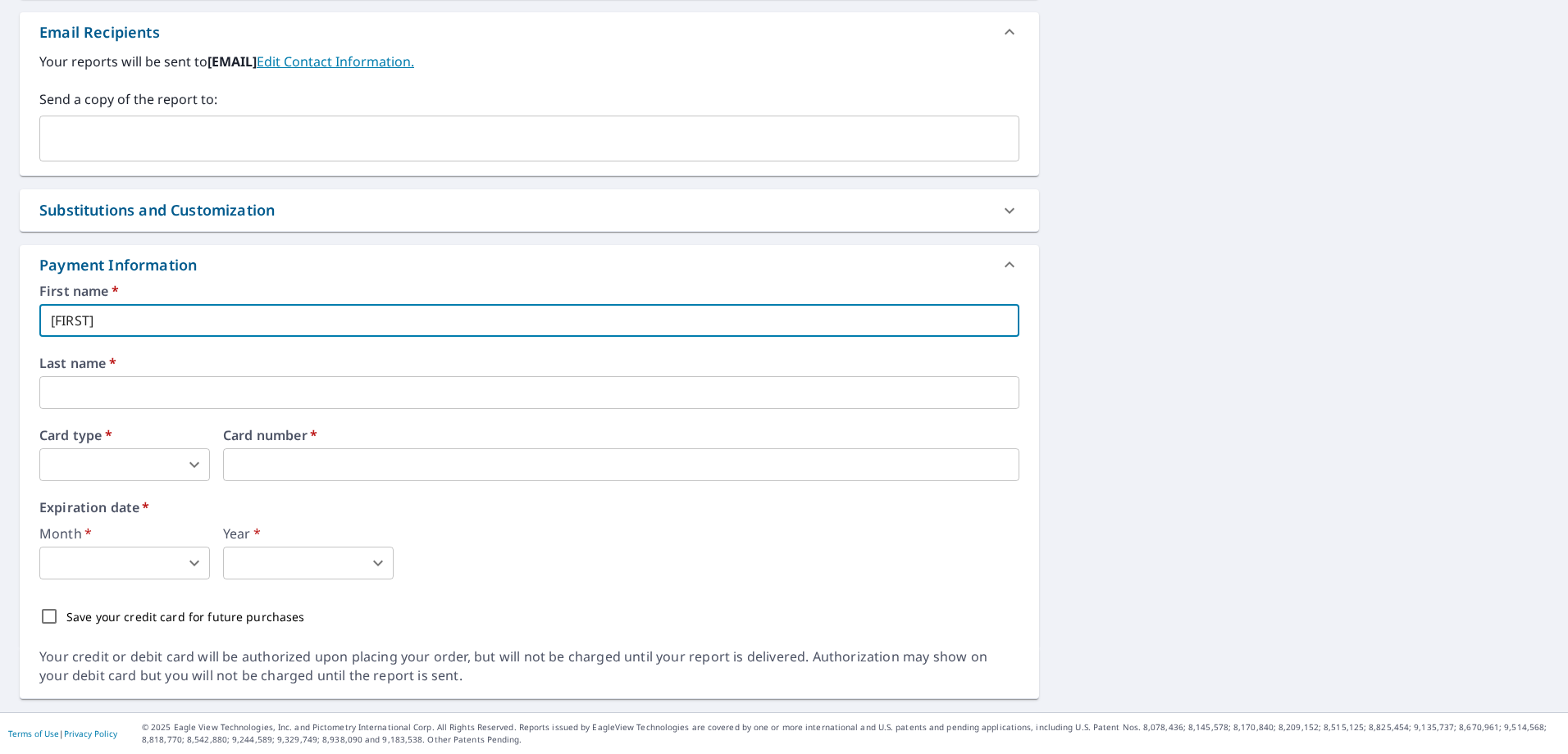 type on "jeffrey.mccarthy@pauldavis.com" 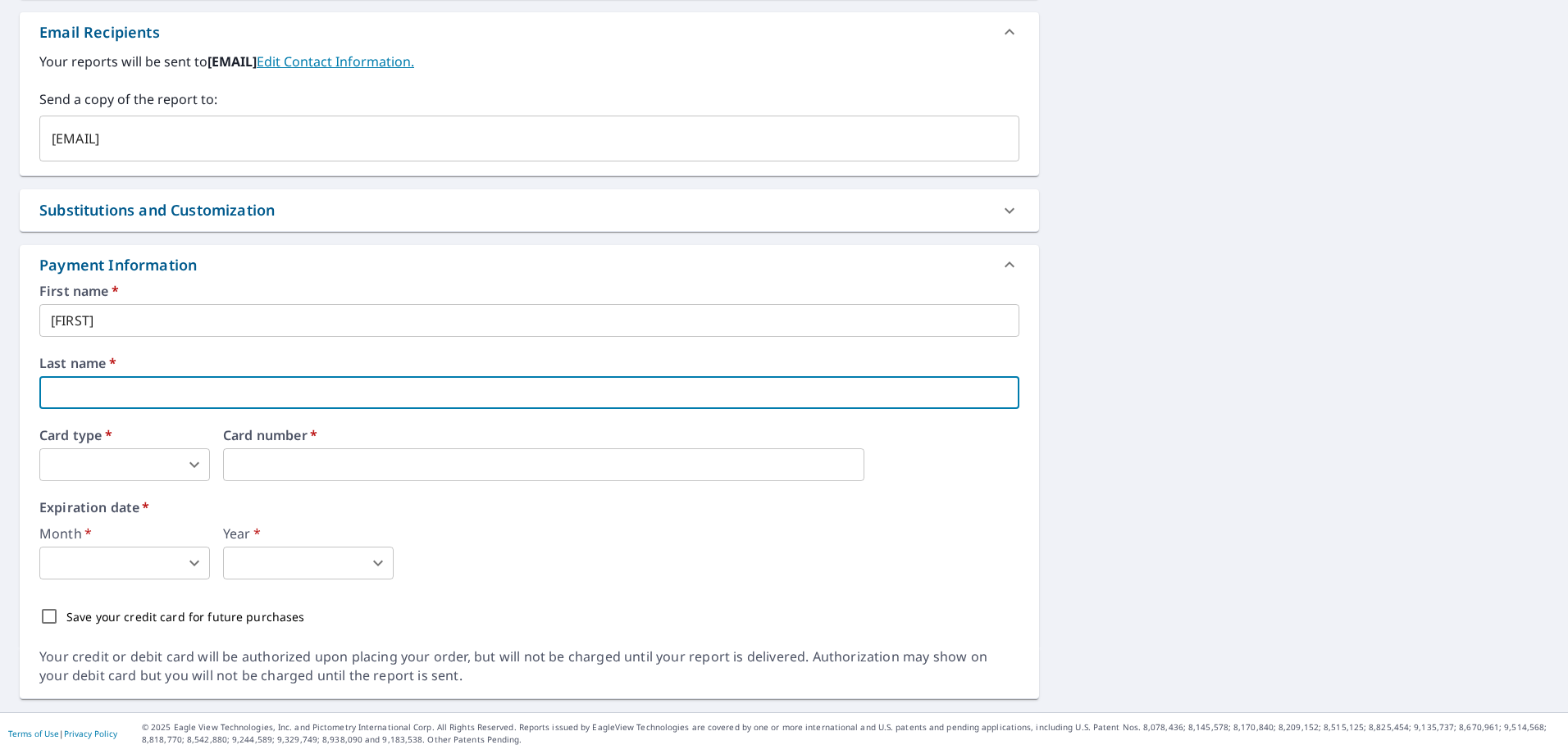 click at bounding box center (529, 393) 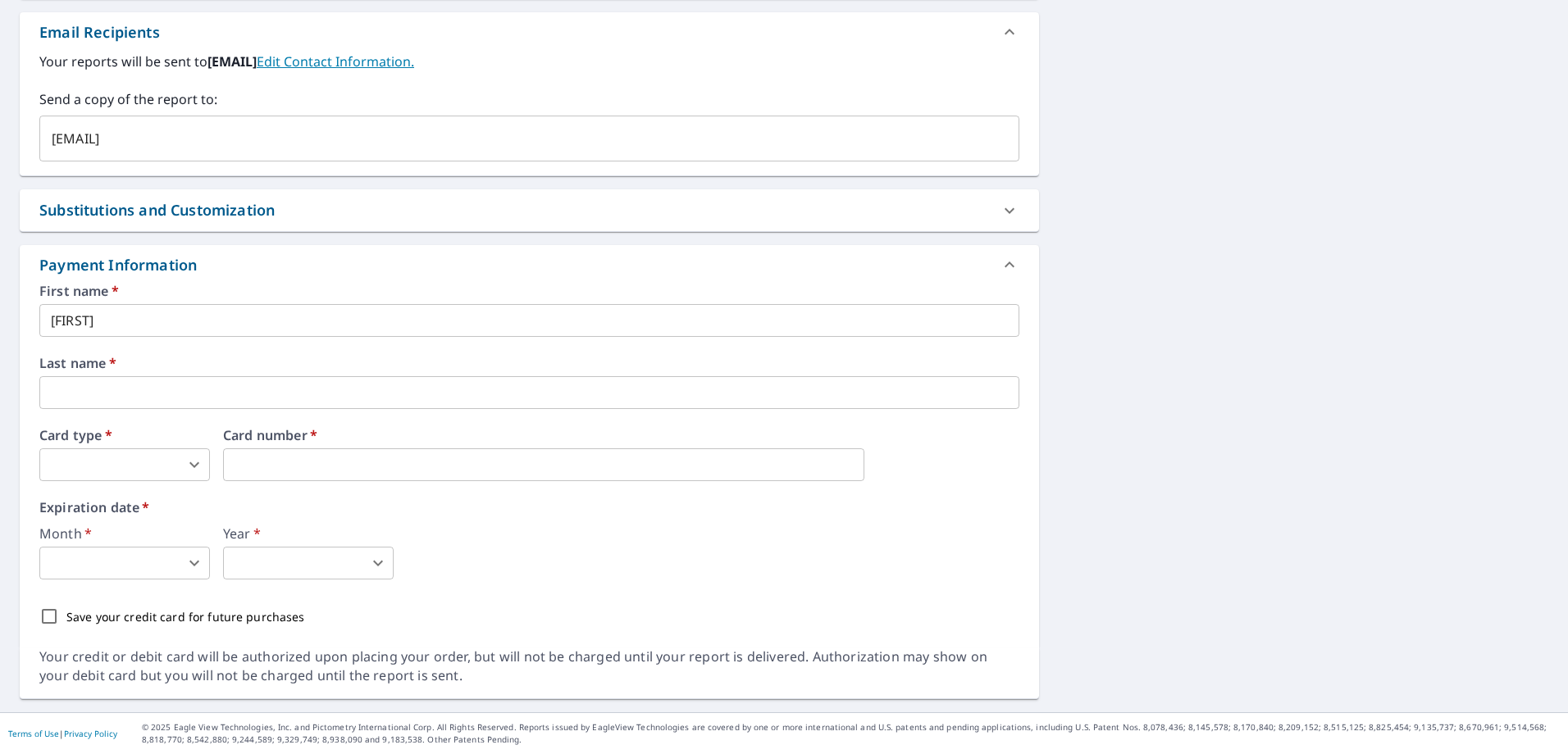 click on "Month   * ​ 0 ​ Year   * ​ 0 ​" at bounding box center [529, 553] 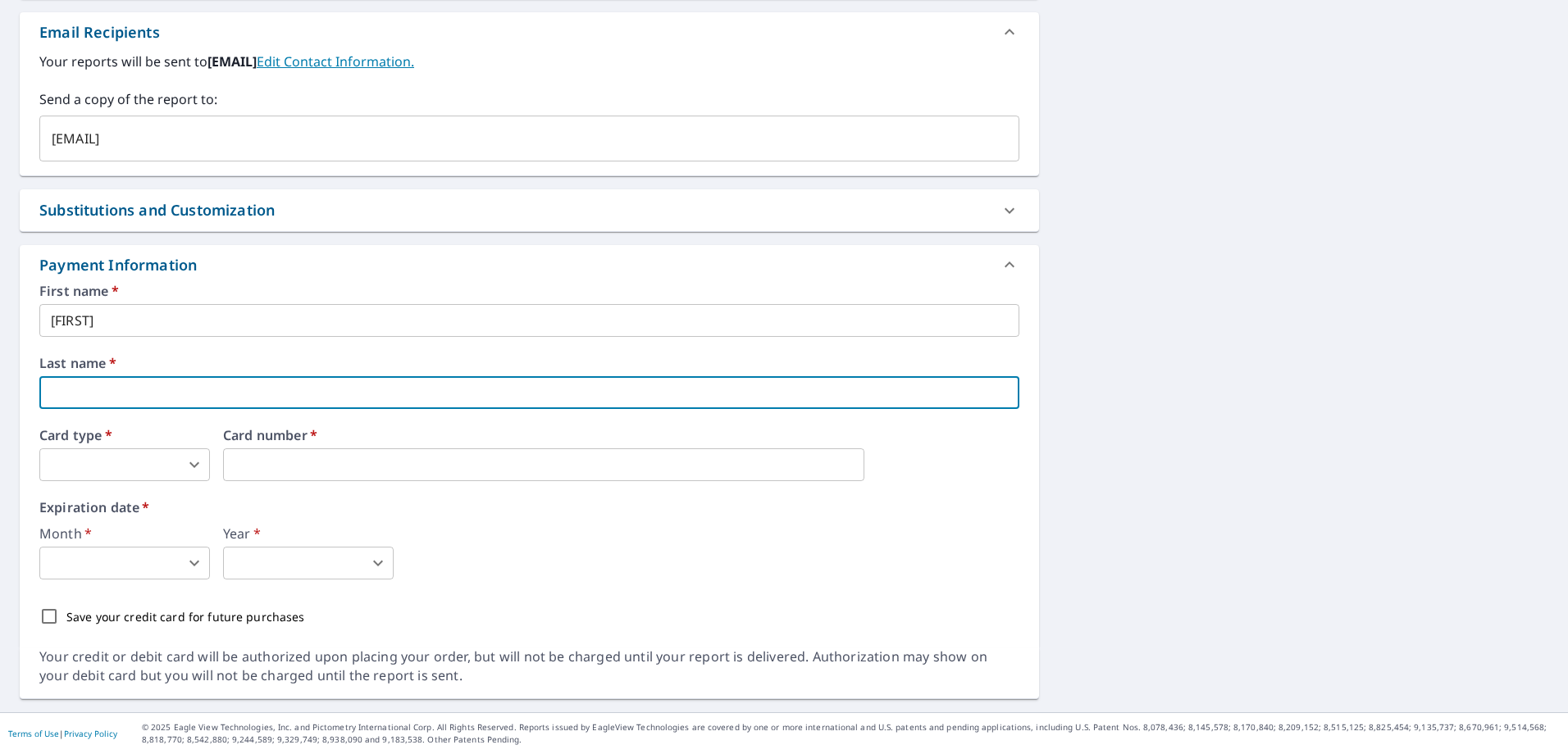click at bounding box center [529, 393] 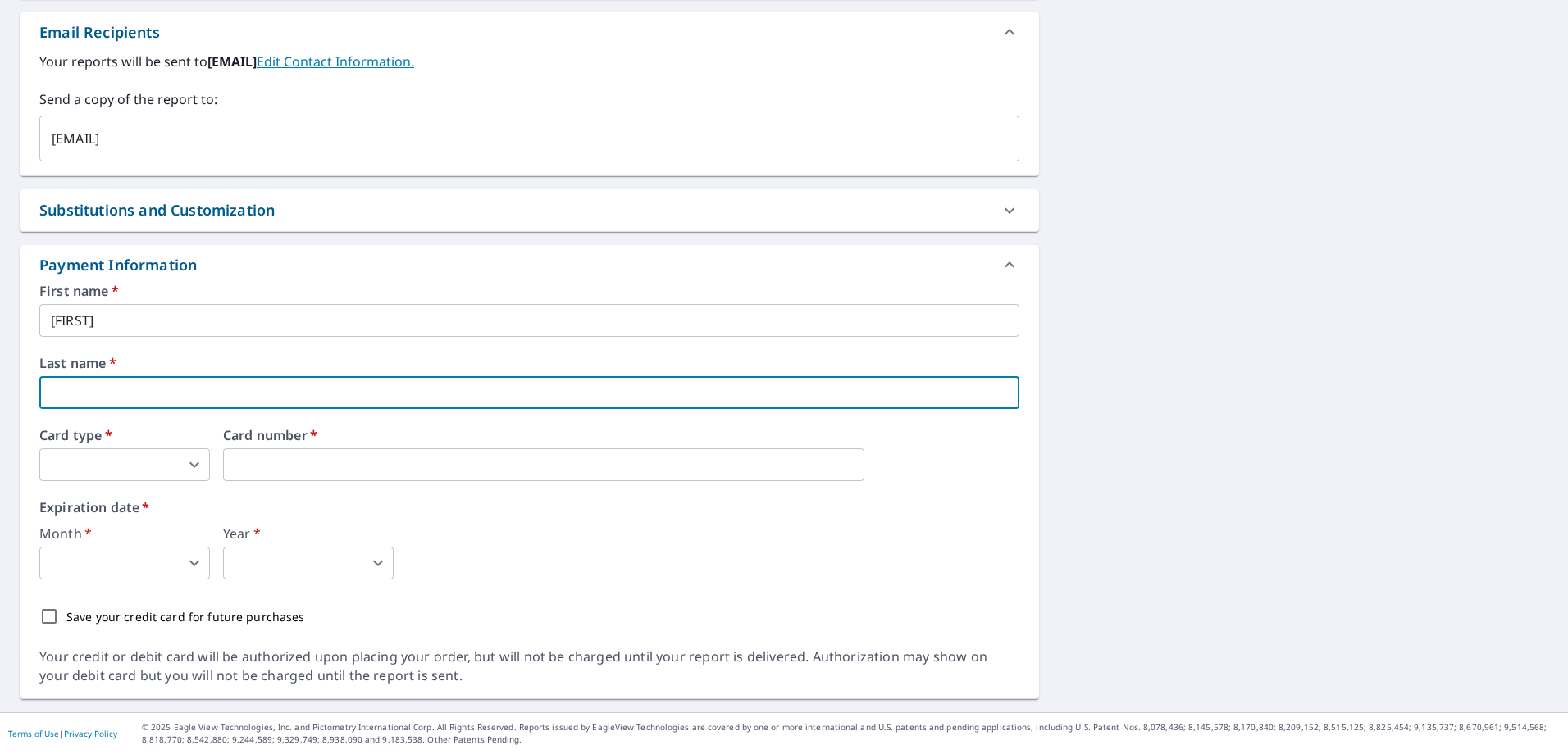 type on "mccarthy" 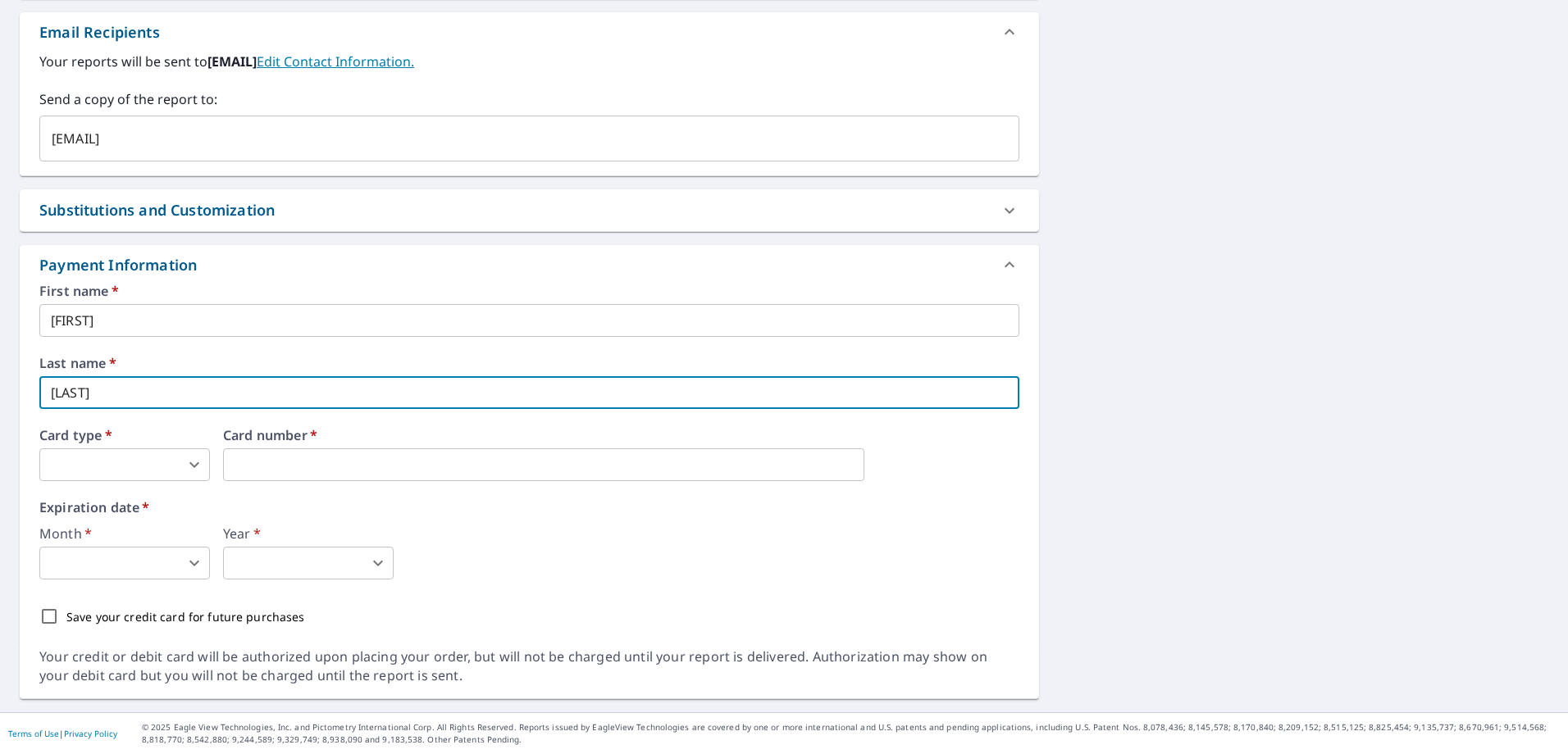 click on "JM JM
Dashboard Order History Cancel Order JM Dashboard / Finalize Order Finalize Order 514 Solomons Island Rd N Prince Frederick, MD 20678 Aerial Road A standard road map Aerial A detailed look from above Labels Labels 250 feet 50 m © 2025 TomTom, © Vexcel Imaging, © 2025 Microsoft Corporation,  © OpenStreetMap Terms PROPERTY TYPE Commercial BUILDING ID 514 Solomons Island Rd N, Prince Frederick, MD, 20678 Changes to structures in last 4 years ( renovations, additions, etc. ) Include Special Instructions x ​ Claim Information Claim number ​ Claim information ​ PO number ​ Date of loss ​ Cat ID ​ Email Recipients Your reports will be sent to  jeffrey.mccarthy@pauldavis.com.  Edit Contact Information. Send a copy of the report to: jeffrey.mccarthy@pauldavis.com ​ Substitutions and Customization Roof measurement report substitutions If a Bid Perfect - Commercial report is unavailable, send me EC3D Commercial Report: Yes No Ask Yes No Ask Yes No Ask Yes No Ask Additional Report Formats *" at bounding box center [784, 377] 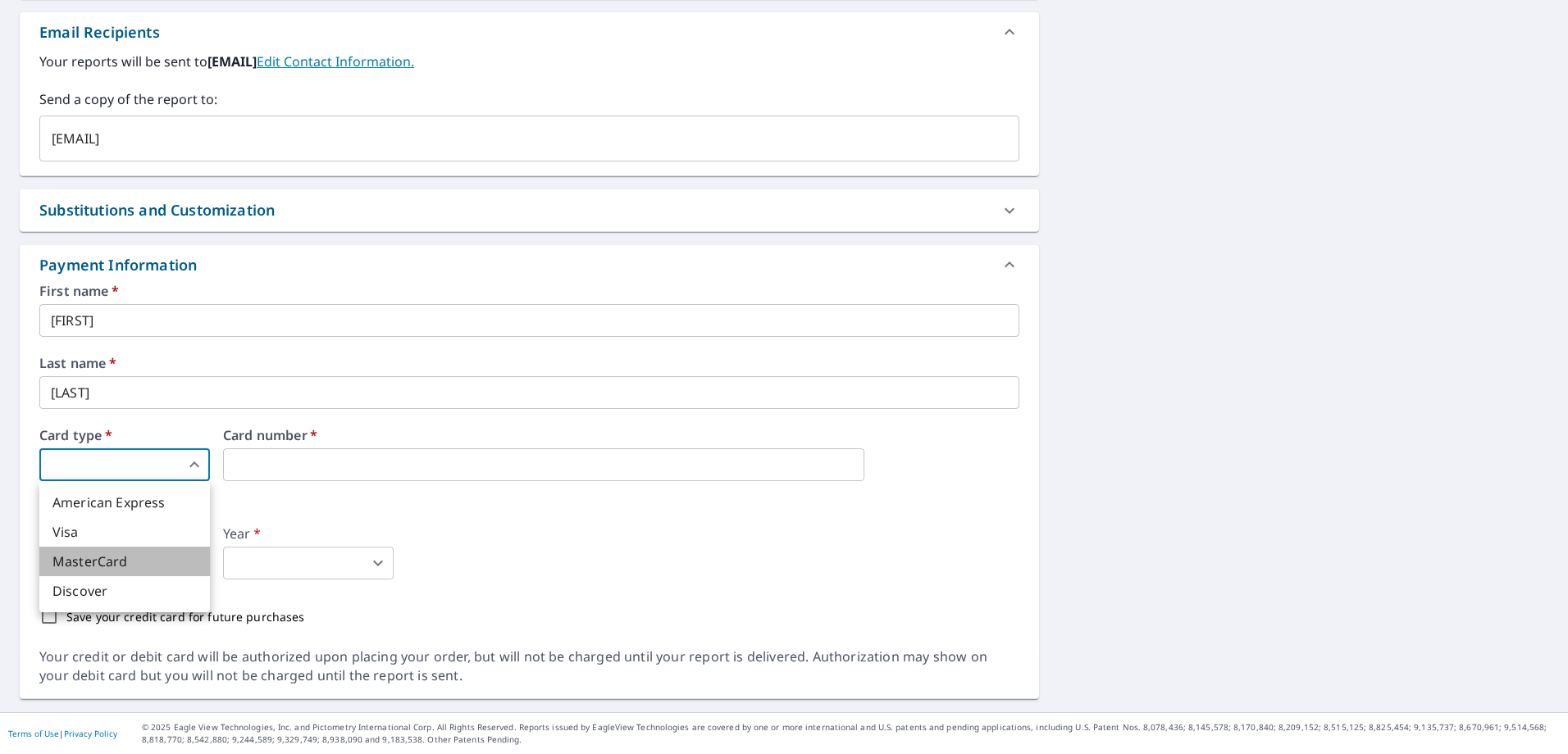 click on "MasterCard" at bounding box center [125, 561] 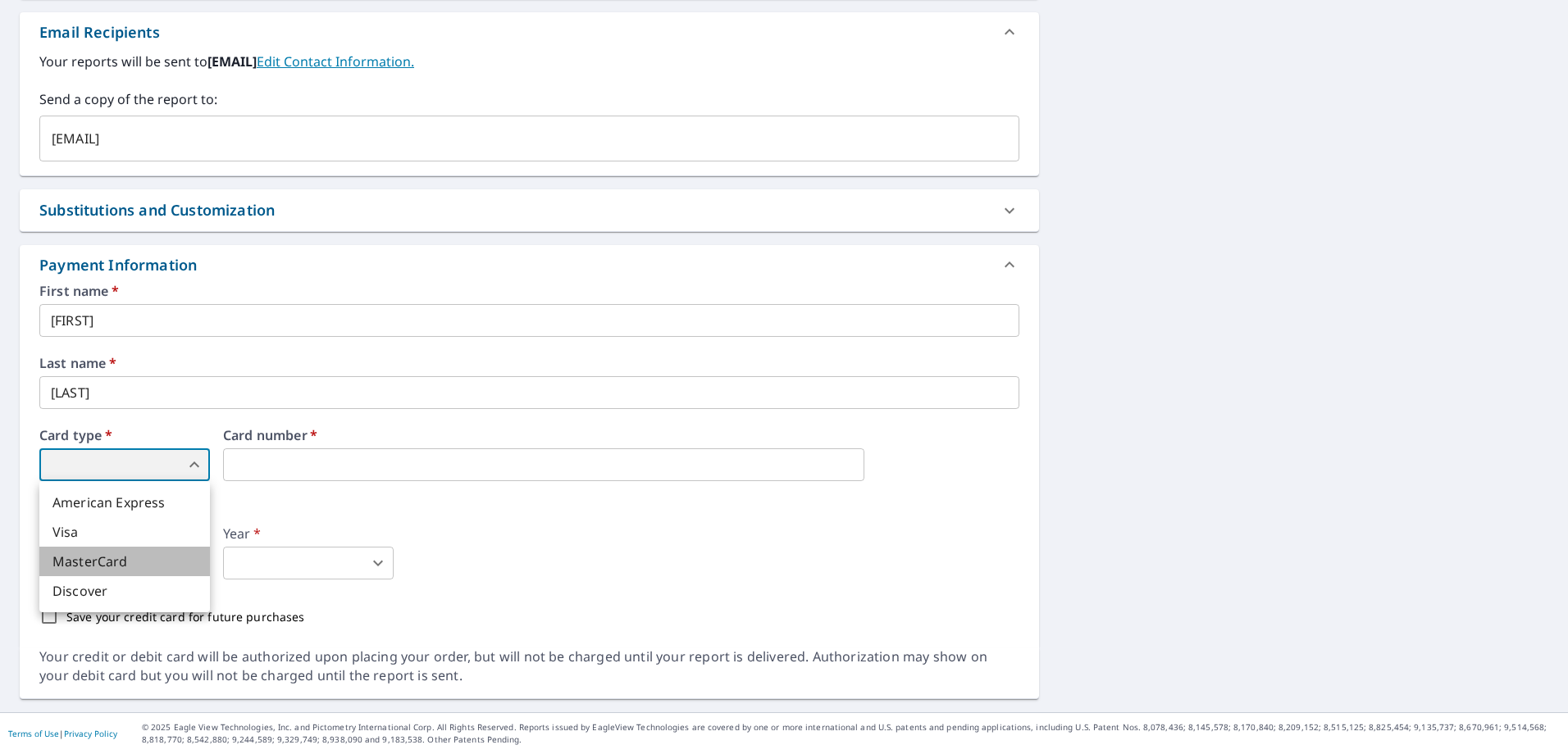 type on "3" 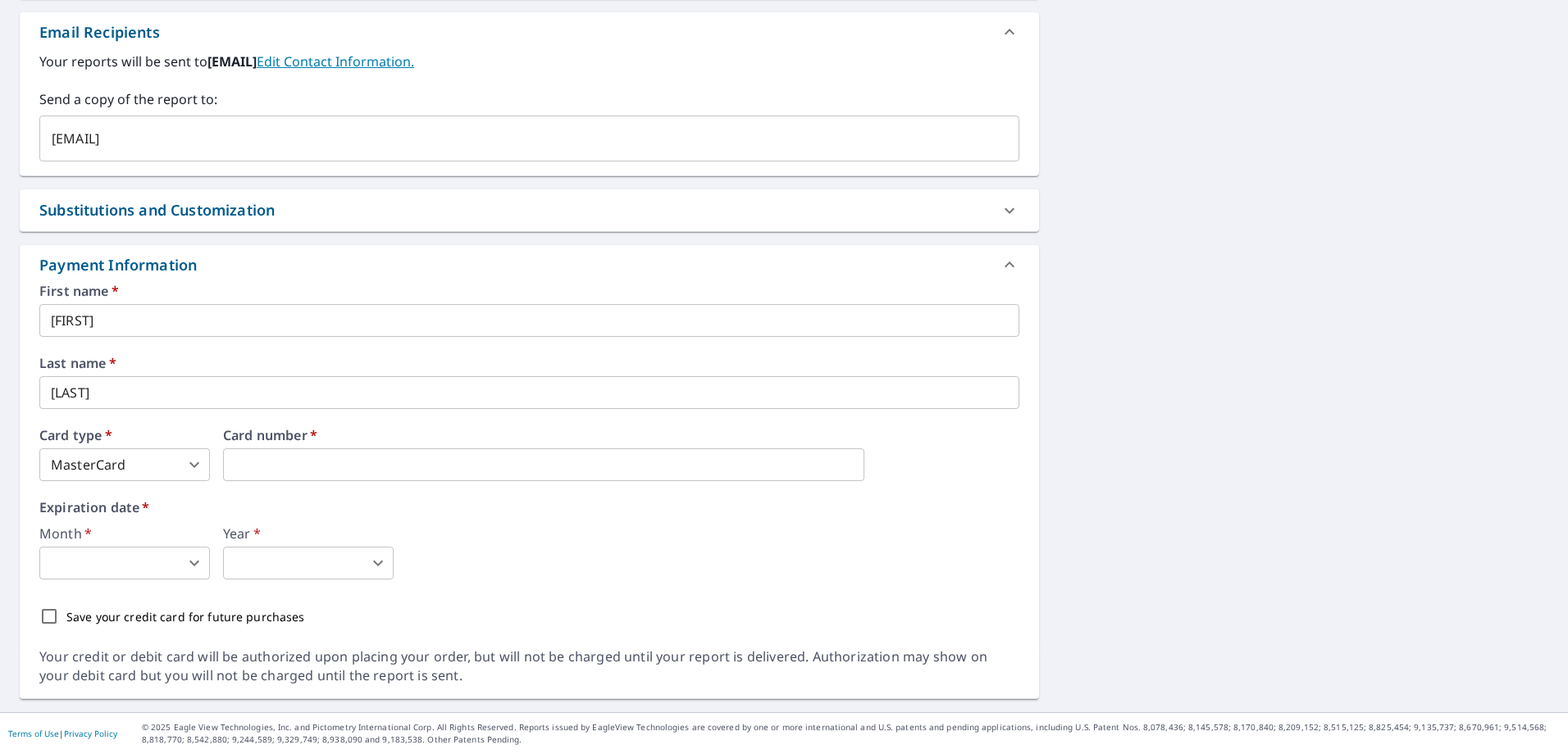 click on "JM JM
Dashboard Order History Cancel Order JM Dashboard / Finalize Order Finalize Order 514 Solomons Island Rd N Prince Frederick, MD 20678 Aerial Road A standard road map Aerial A detailed look from above Labels Labels 250 feet 50 m © 2025 TomTom, © Vexcel Imaging, © 2025 Microsoft Corporation,  © OpenStreetMap Terms PROPERTY TYPE Commercial BUILDING ID 514 Solomons Island Rd N, Prince Frederick, MD, 20678 Changes to structures in last 4 years ( renovations, additions, etc. ) Include Special Instructions x ​ Claim Information Claim number ​ Claim information ​ PO number ​ Date of loss ​ Cat ID ​ Email Recipients Your reports will be sent to  jeffrey.mccarthy@pauldavis.com.  Edit Contact Information. Send a copy of the report to: jeffrey.mccarthy@pauldavis.com ​ Substitutions and Customization Roof measurement report substitutions If a Bid Perfect - Commercial report is unavailable, send me EC3D Commercial Report: Yes No Ask Yes No Ask Yes No Ask Yes No Ask Additional Report Formats *" at bounding box center (784, 377) 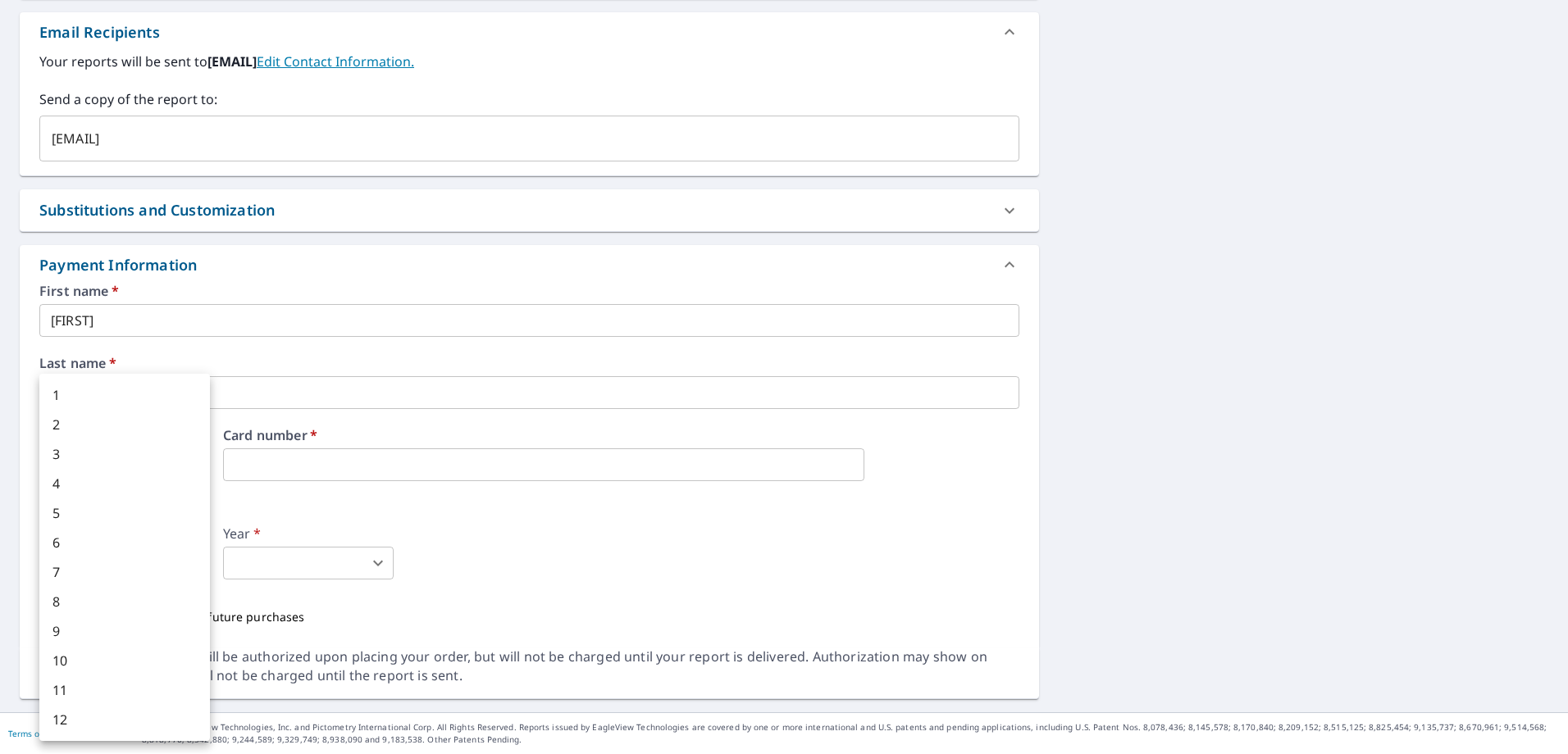 click on "5" at bounding box center [125, 513] 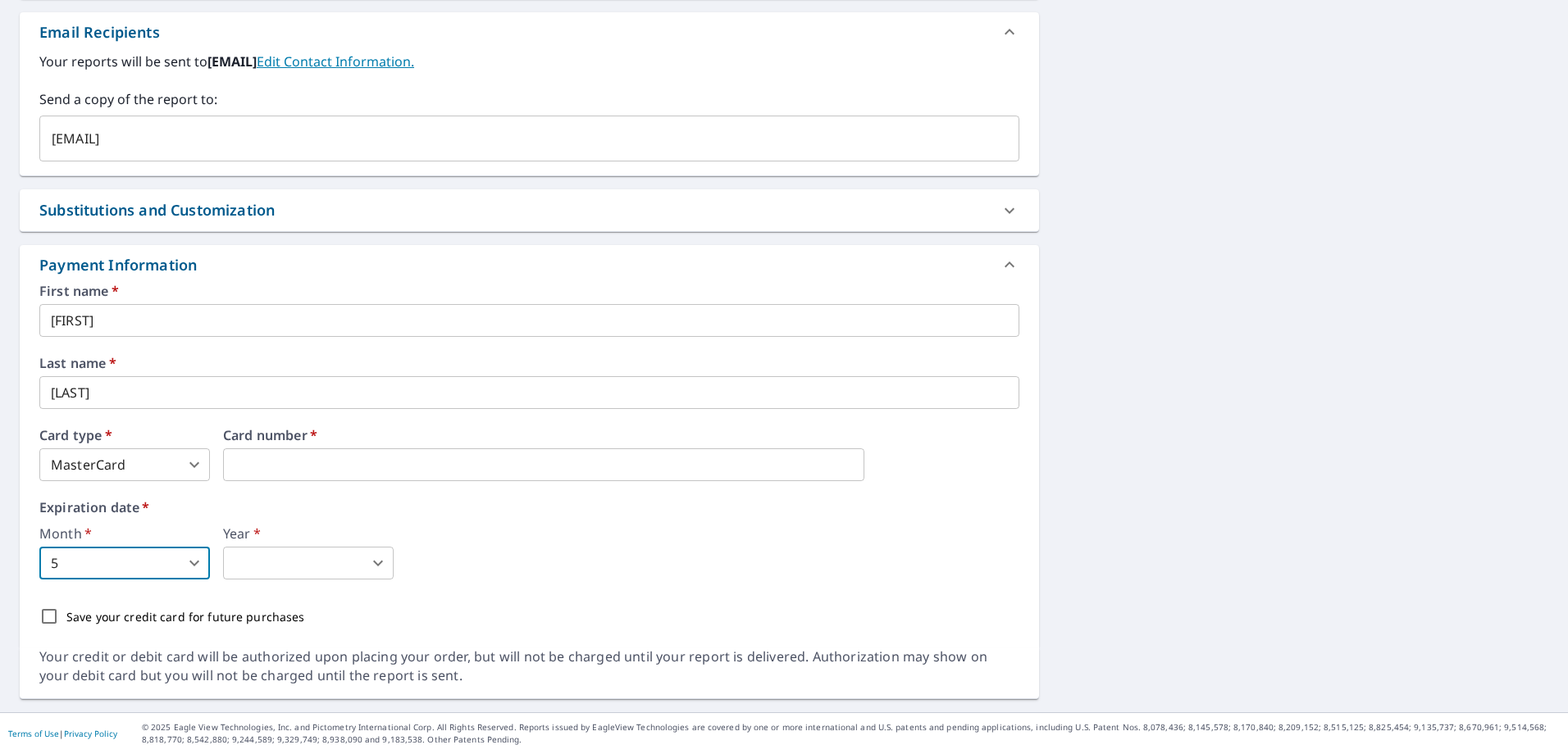 click on "JM JM
Dashboard Order History Cancel Order JM Dashboard / Finalize Order Finalize Order 514 Solomons Island Rd N Prince Frederick, MD 20678 Aerial Road A standard road map Aerial A detailed look from above Labels Labels 250 feet 50 m © 2025 TomTom, © Vexcel Imaging, © 2025 Microsoft Corporation,  © OpenStreetMap Terms PROPERTY TYPE Commercial BUILDING ID 514 Solomons Island Rd N, Prince Frederick, MD, 20678 Changes to structures in last 4 years ( renovations, additions, etc. ) Include Special Instructions x ​ Claim Information Claim number ​ Claim information ​ PO number ​ Date of loss ​ Cat ID ​ Email Recipients Your reports will be sent to  jeffrey.mccarthy@pauldavis.com.  Edit Contact Information. Send a copy of the report to: jeffrey.mccarthy@pauldavis.com ​ Substitutions and Customization Roof measurement report substitutions If a Bid Perfect - Commercial report is unavailable, send me EC3D Commercial Report: Yes No Ask Yes No Ask Yes No Ask Yes No Ask Additional Report Formats *" at bounding box center [784, 377] 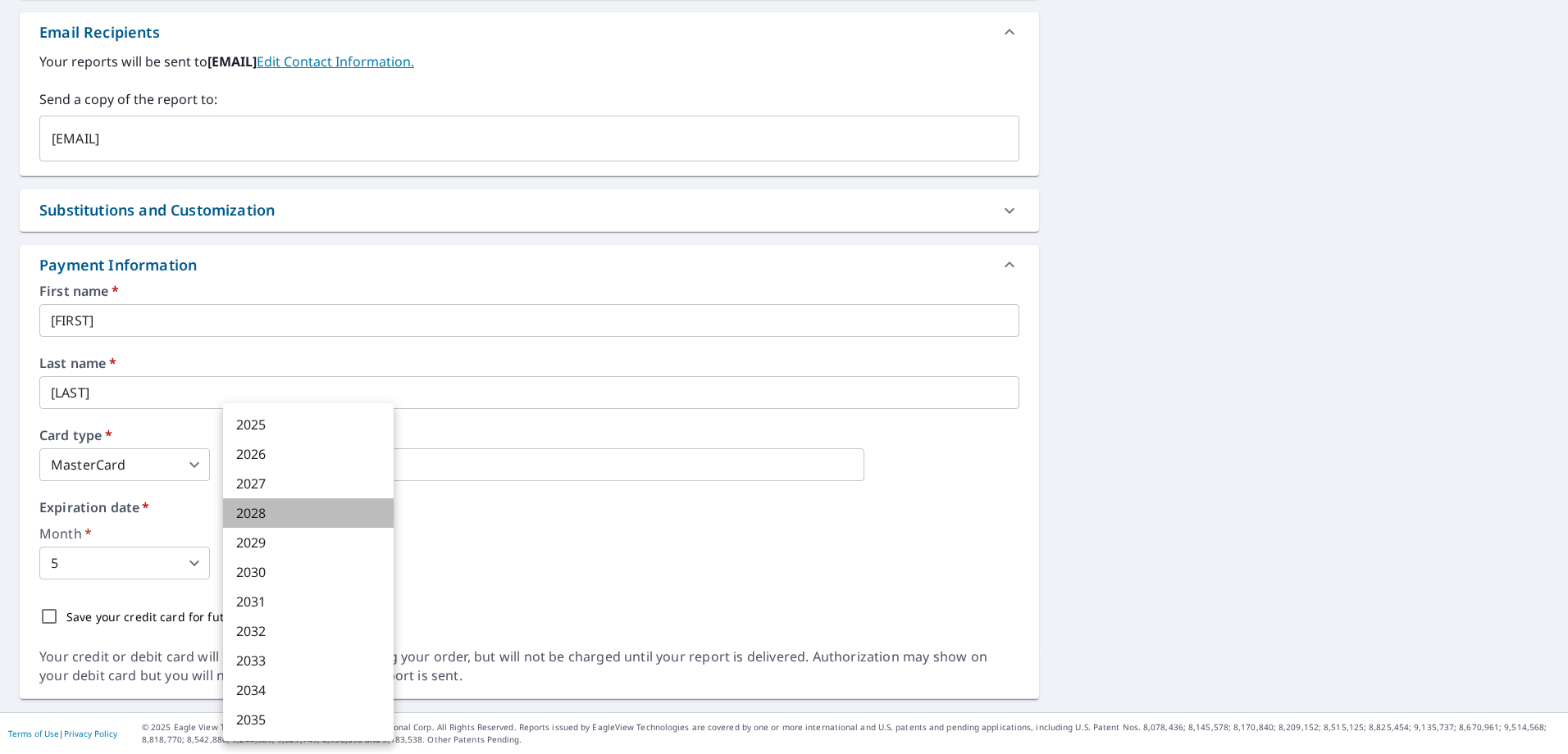 click on "2028" at bounding box center (308, 513) 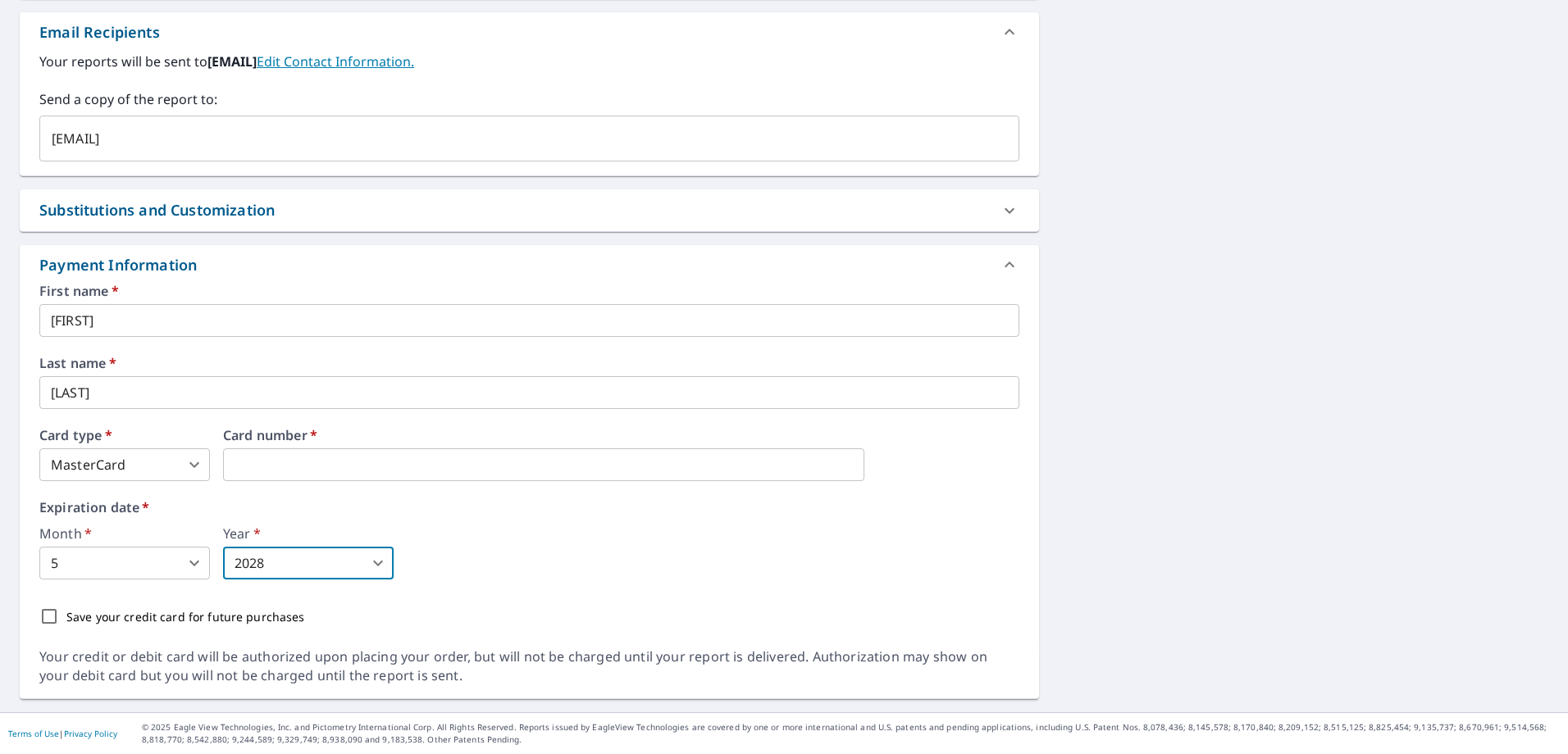 click on "Month   * 5 5 ​ Year   * 2028 2028 ​" at bounding box center [529, 553] 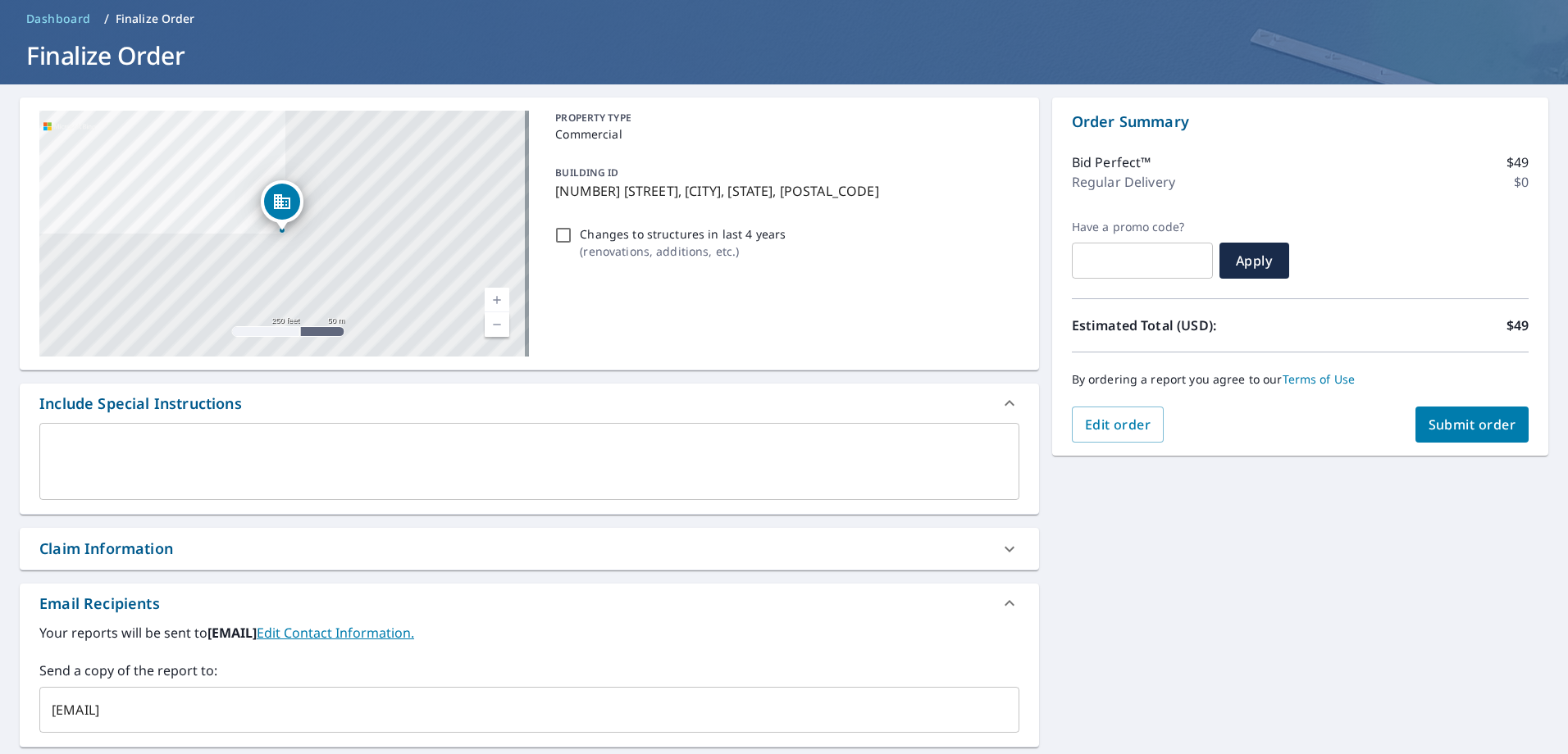 scroll, scrollTop: 66, scrollLeft: 0, axis: vertical 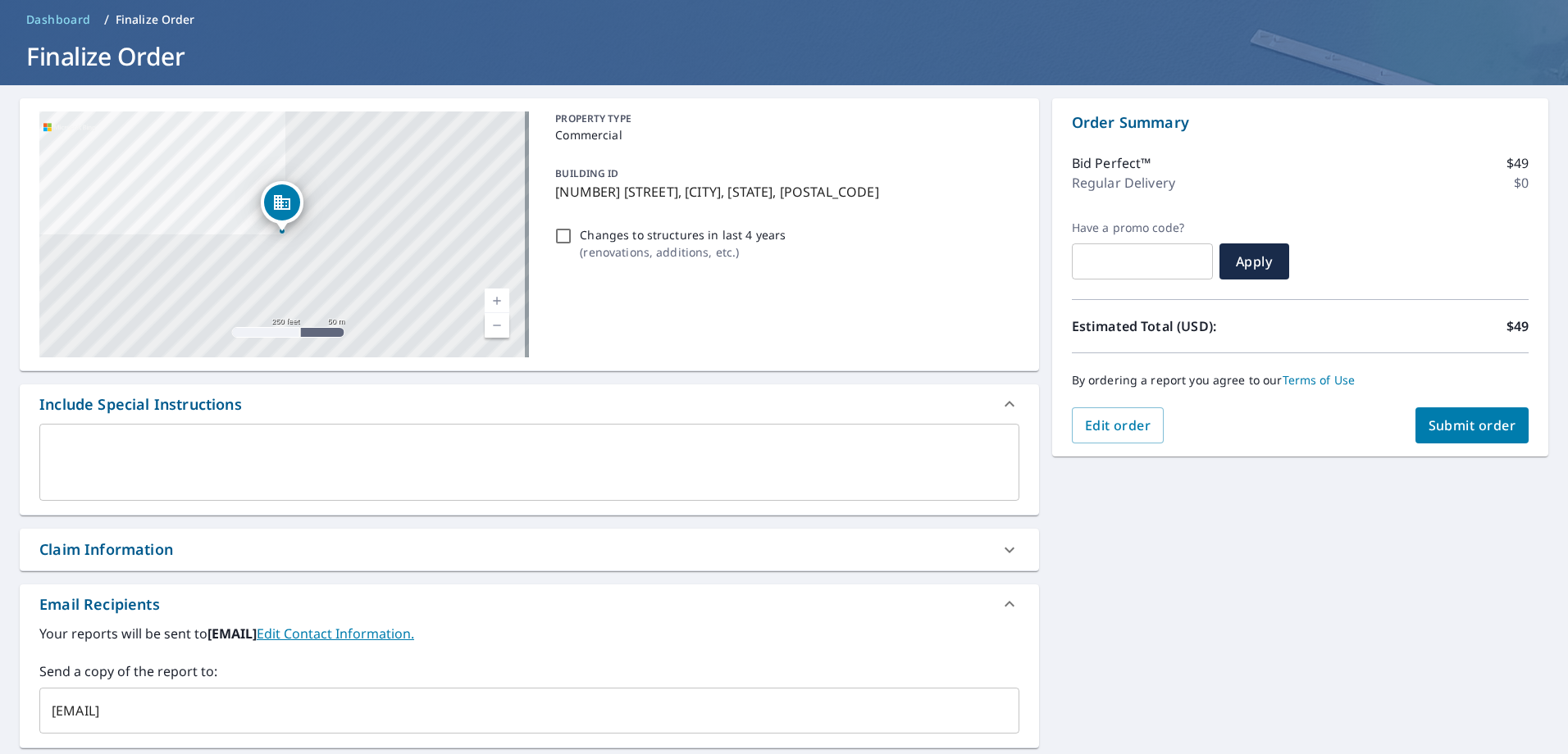 click on "Submit order" at bounding box center [1472, 425] 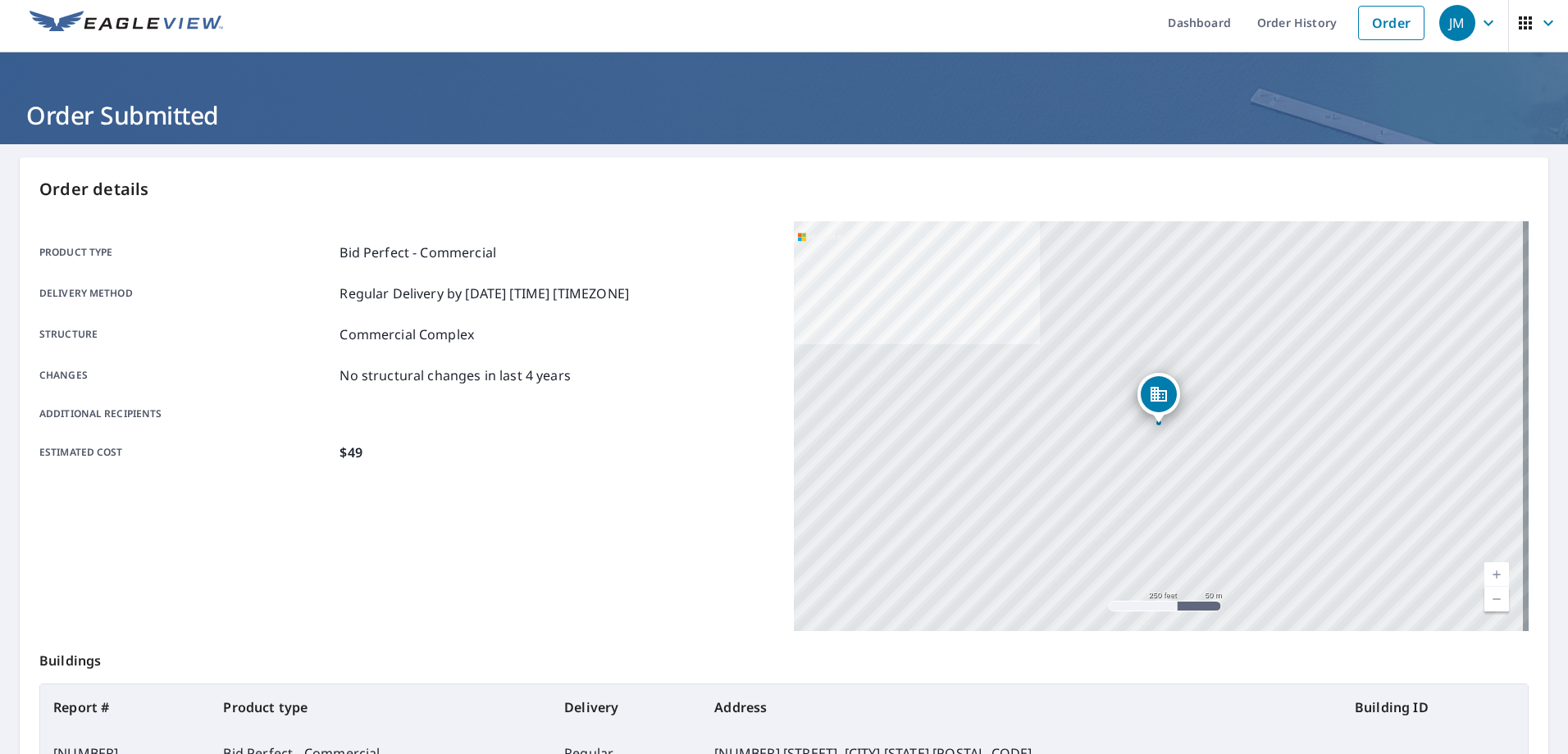 scroll, scrollTop: 0, scrollLeft: 0, axis: both 